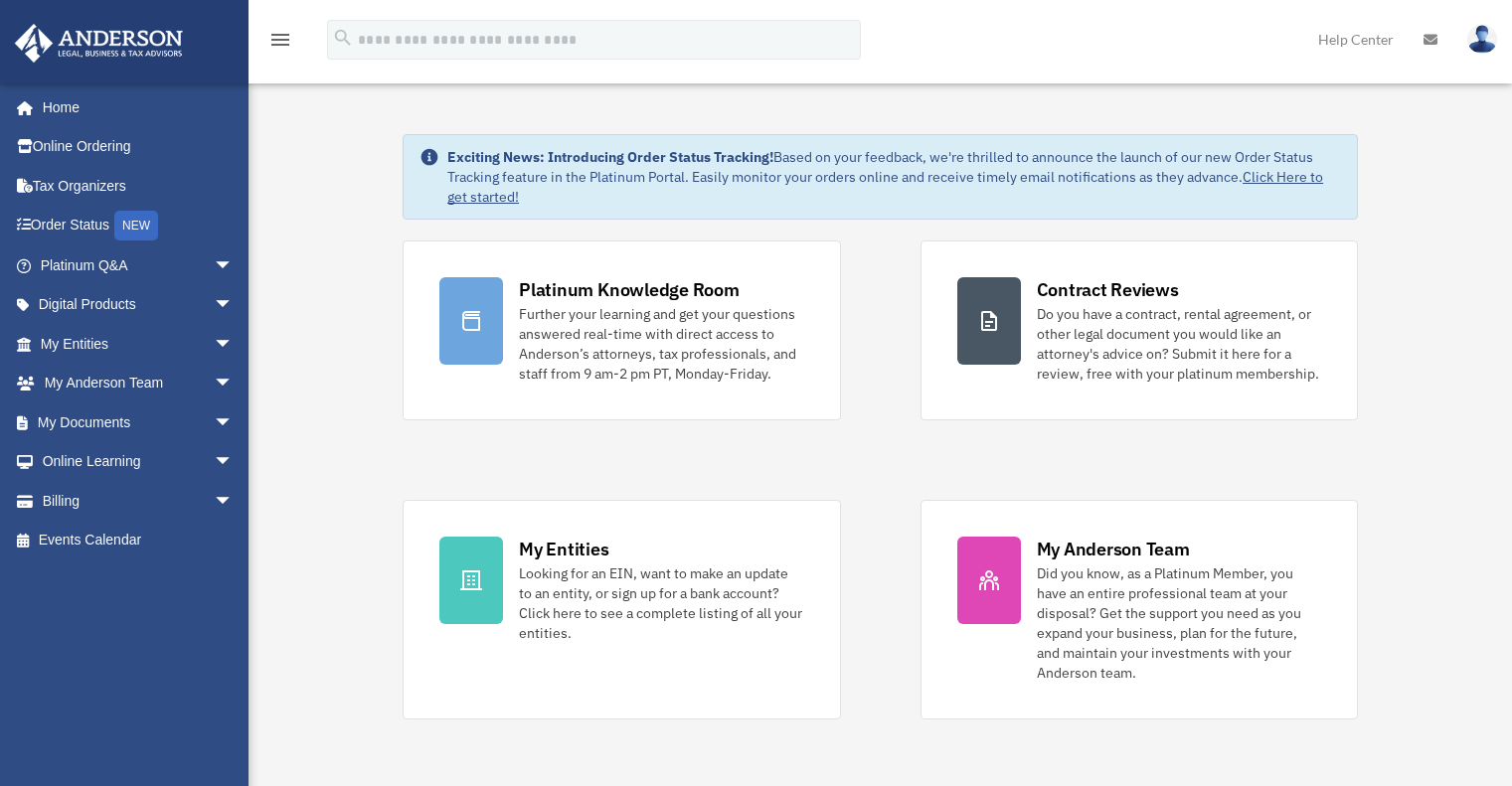 scroll, scrollTop: 0, scrollLeft: 0, axis: both 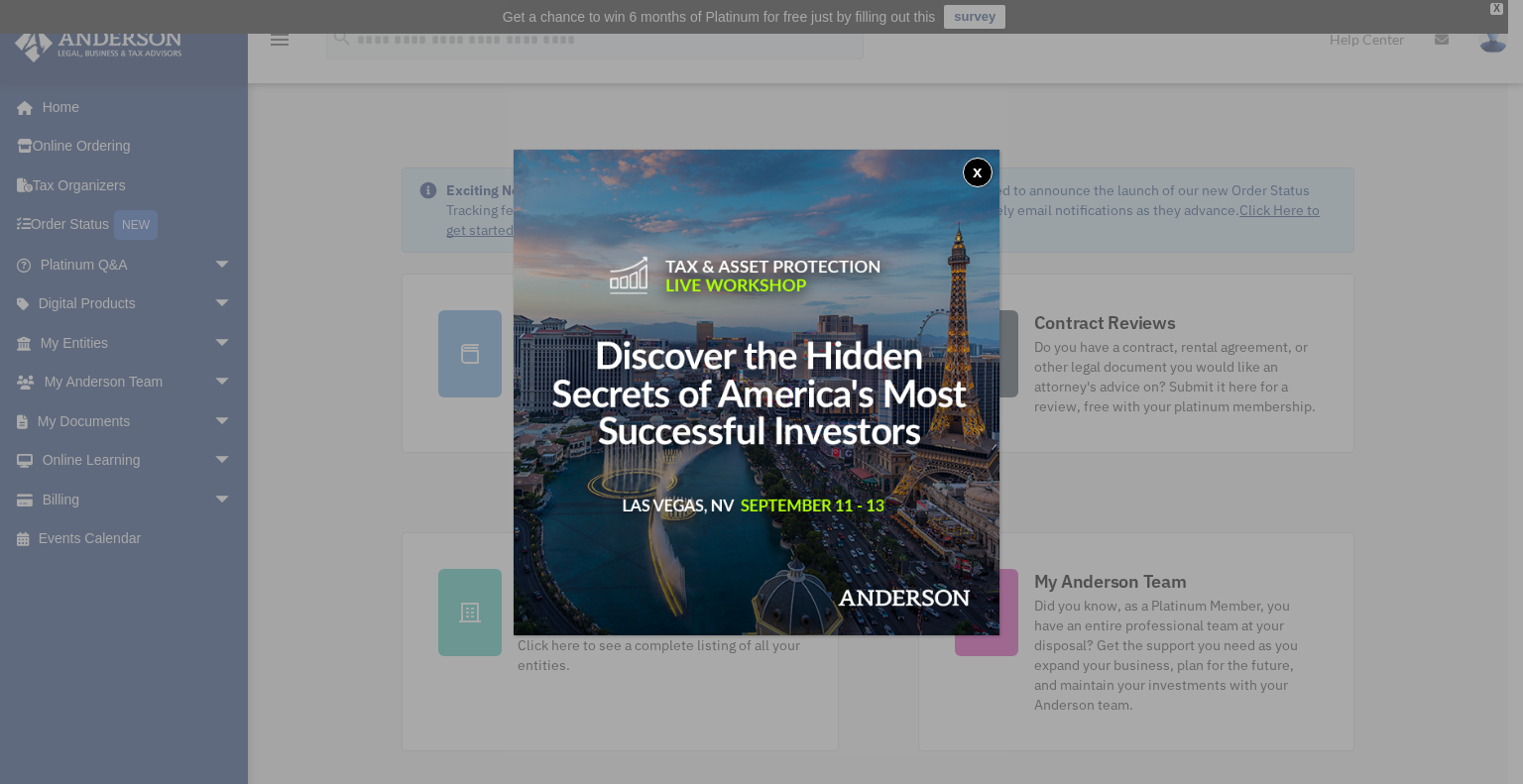 click on "x" at bounding box center [978, 172] 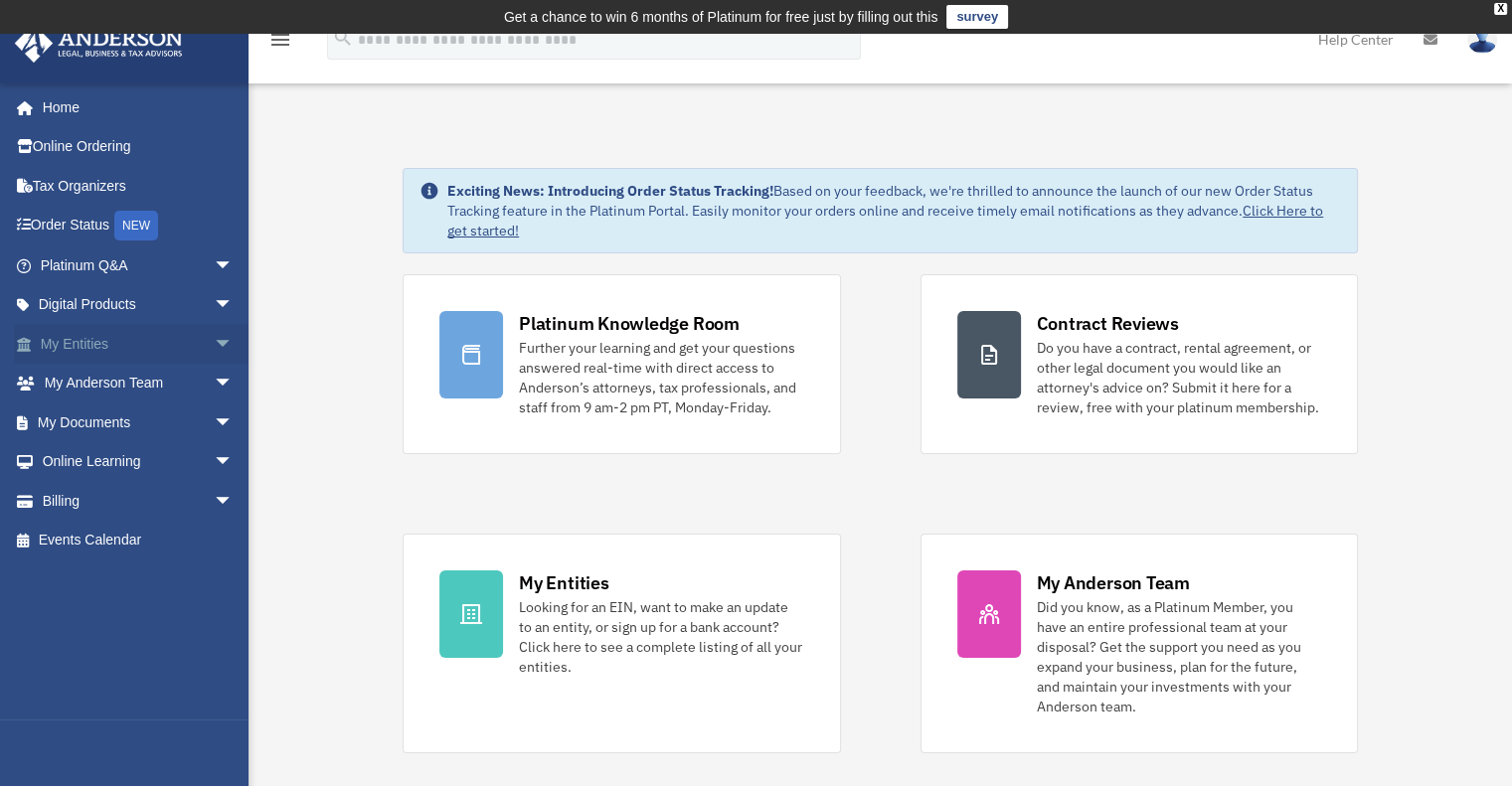 click on "My Entities arrow_drop_down" at bounding box center (138, 344) 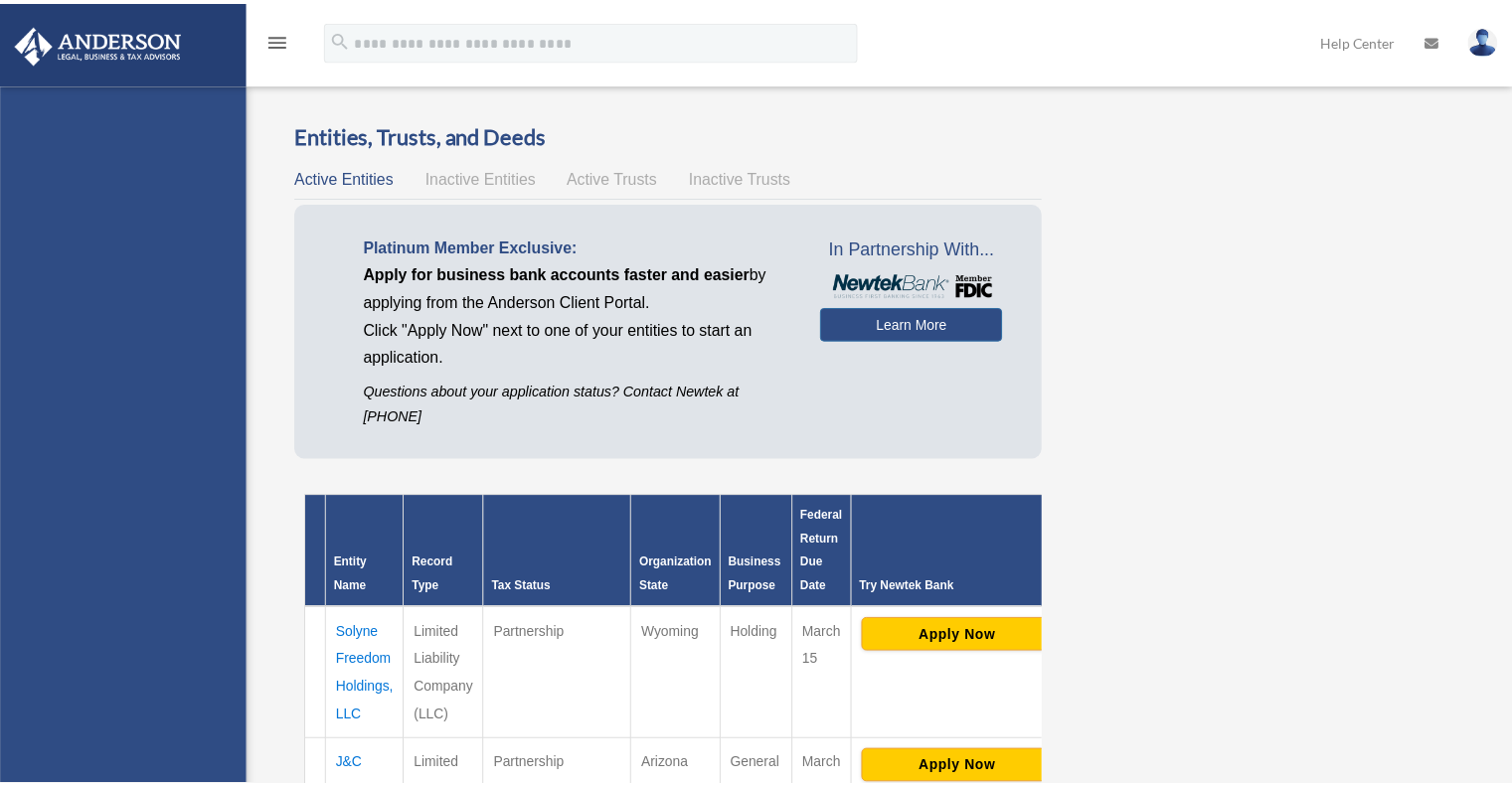 scroll, scrollTop: 0, scrollLeft: 0, axis: both 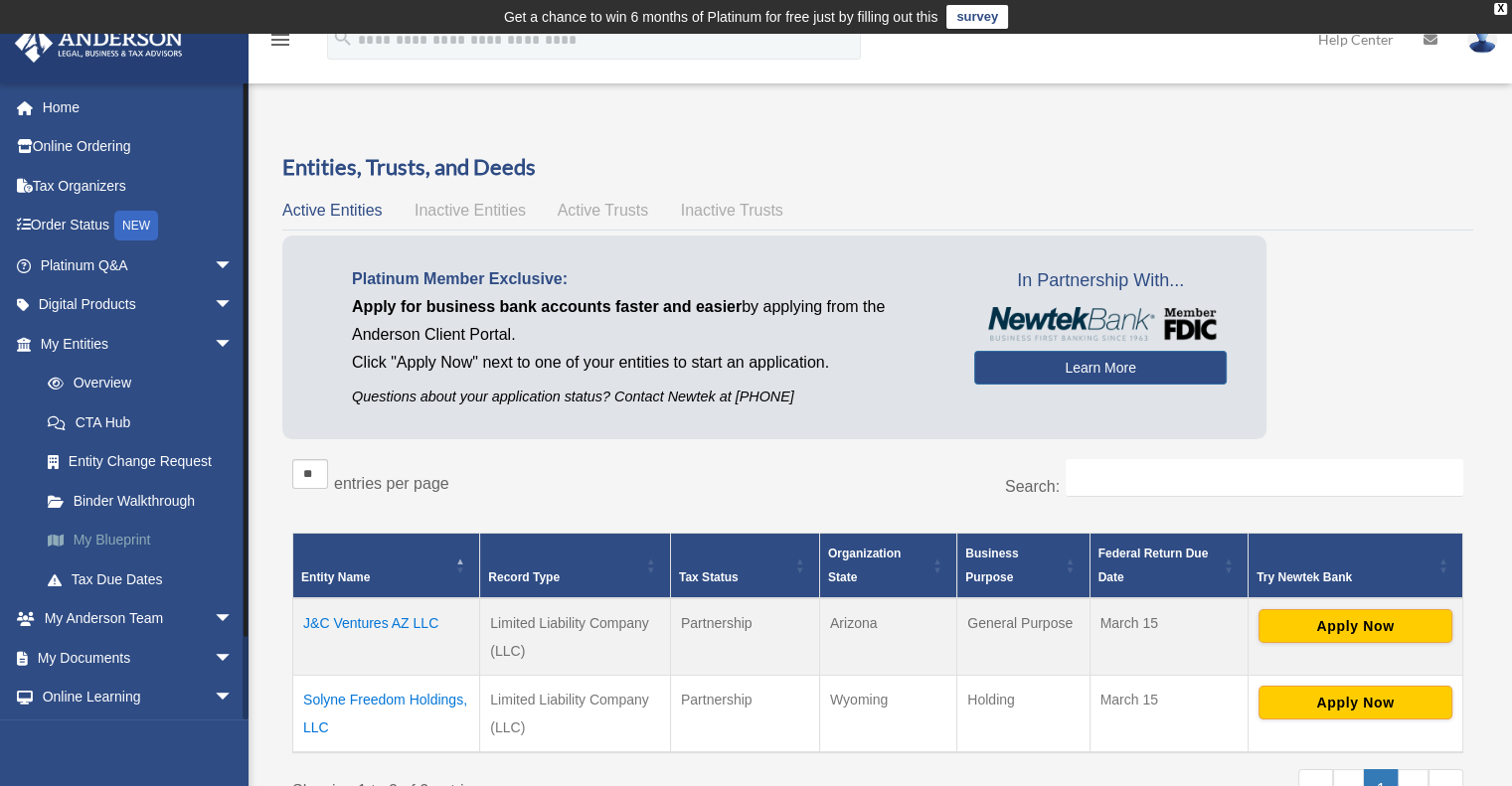 click on "My Blueprint" at bounding box center [145, 541] 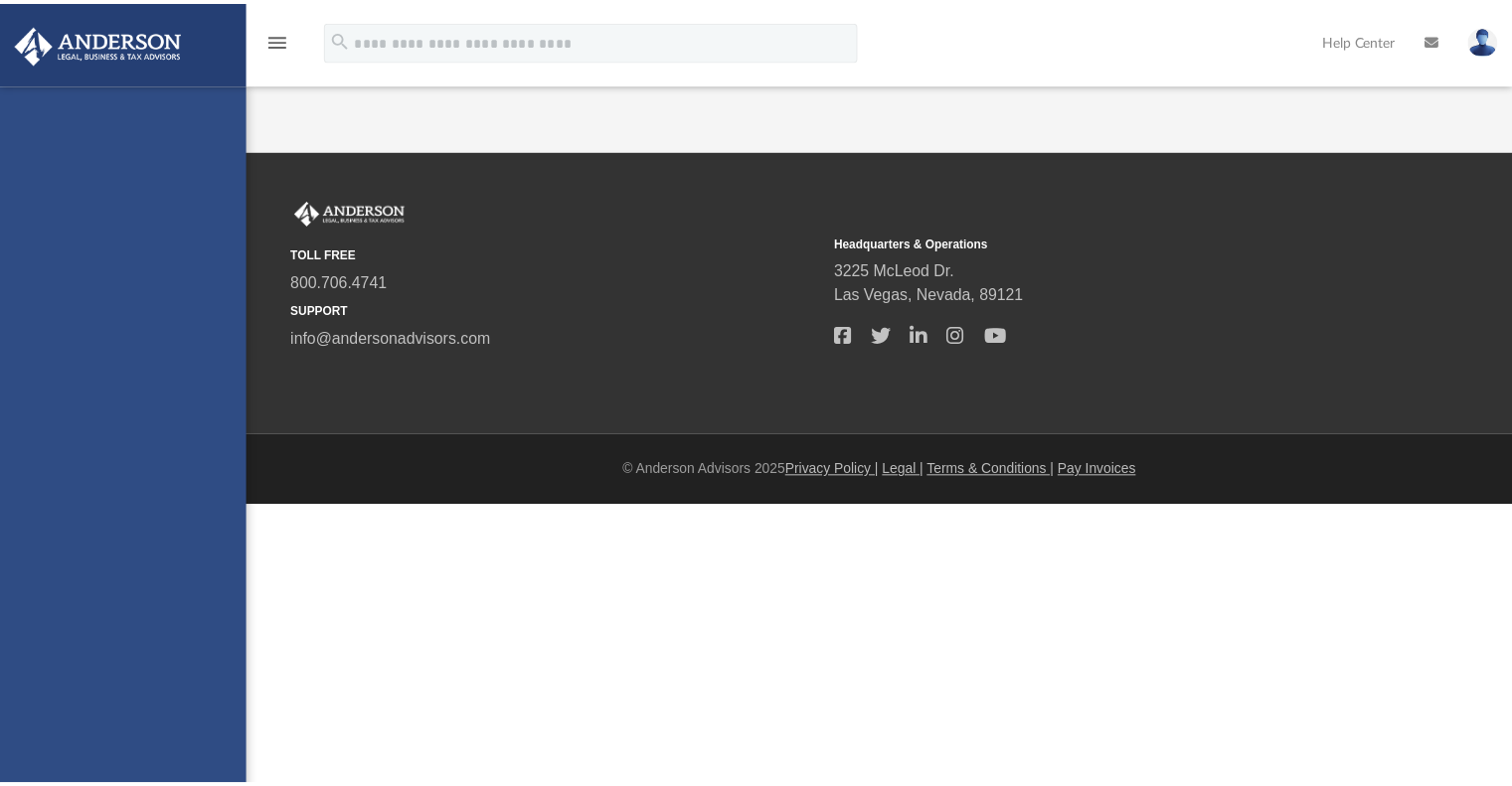 scroll, scrollTop: 0, scrollLeft: 0, axis: both 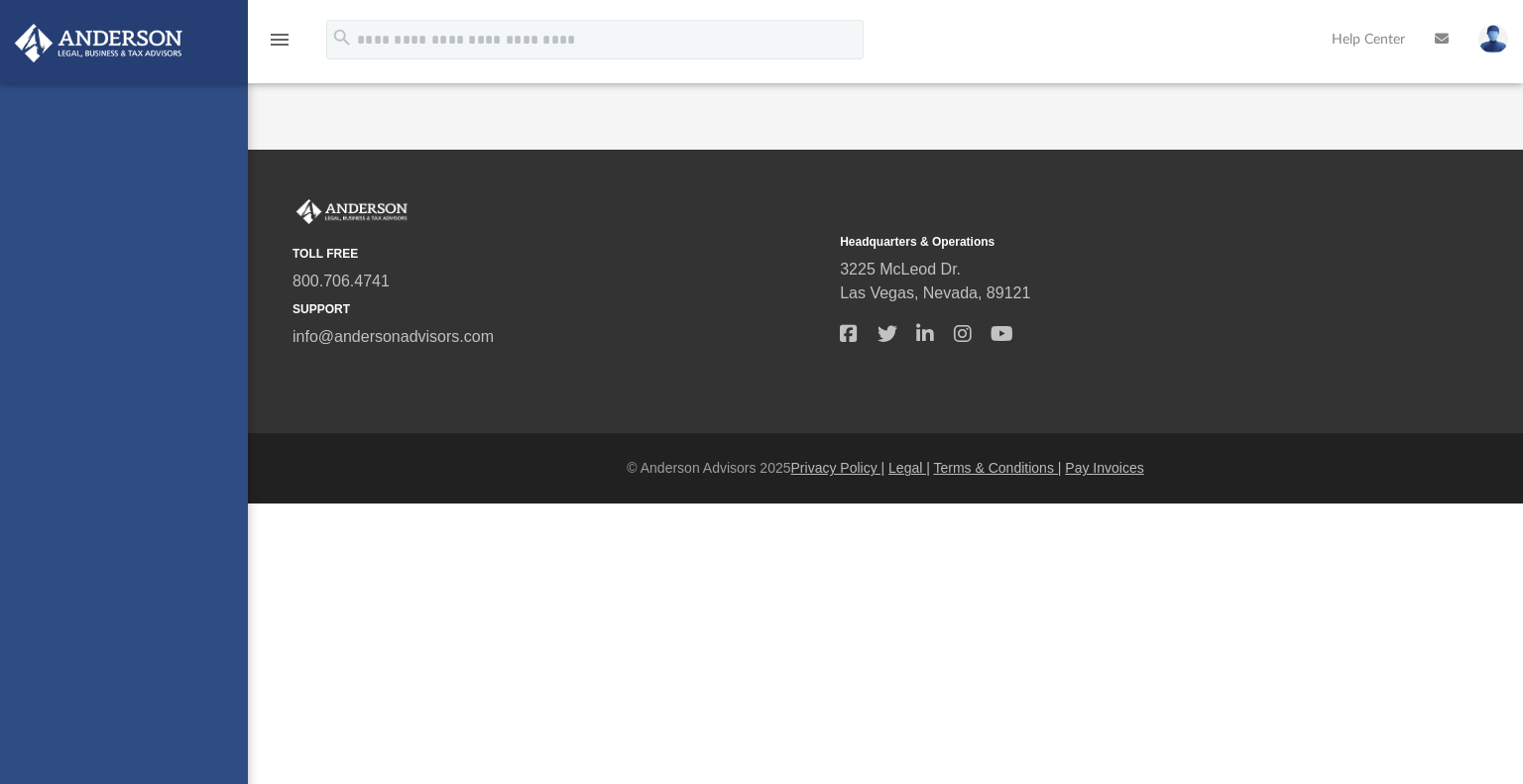click on "App
jandcventurescorp@gmail.com
Sign Out
jandcventurescorp@gmail.com
Home
Online Ordering
Tax Organizers
Order Status  NEW
Platinum Q&A
Client FAQ
Platinum Walkthrough
Submit a Question
Answered Questions
Document Review
Platinum Knowledge Room
Tax & Bookkeeping Packages
Land Trust & Deed Forum
Portal Feedback
Digital Products
Tax Toolbox
Business Credit Optimizer
Virtual Bookkeeping
Land Trust Kit" at bounding box center [762, 74] 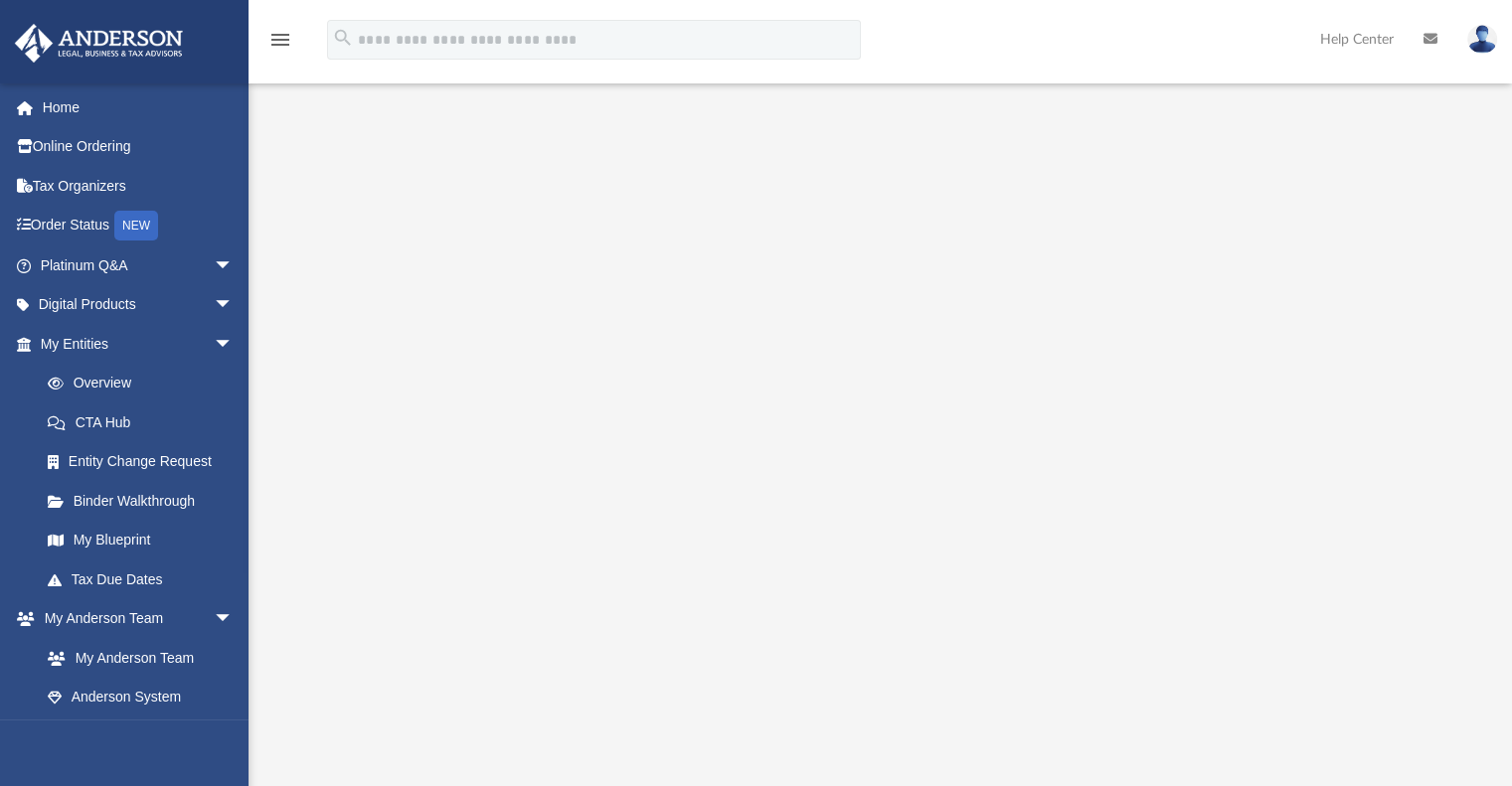 scroll, scrollTop: 56, scrollLeft: 0, axis: vertical 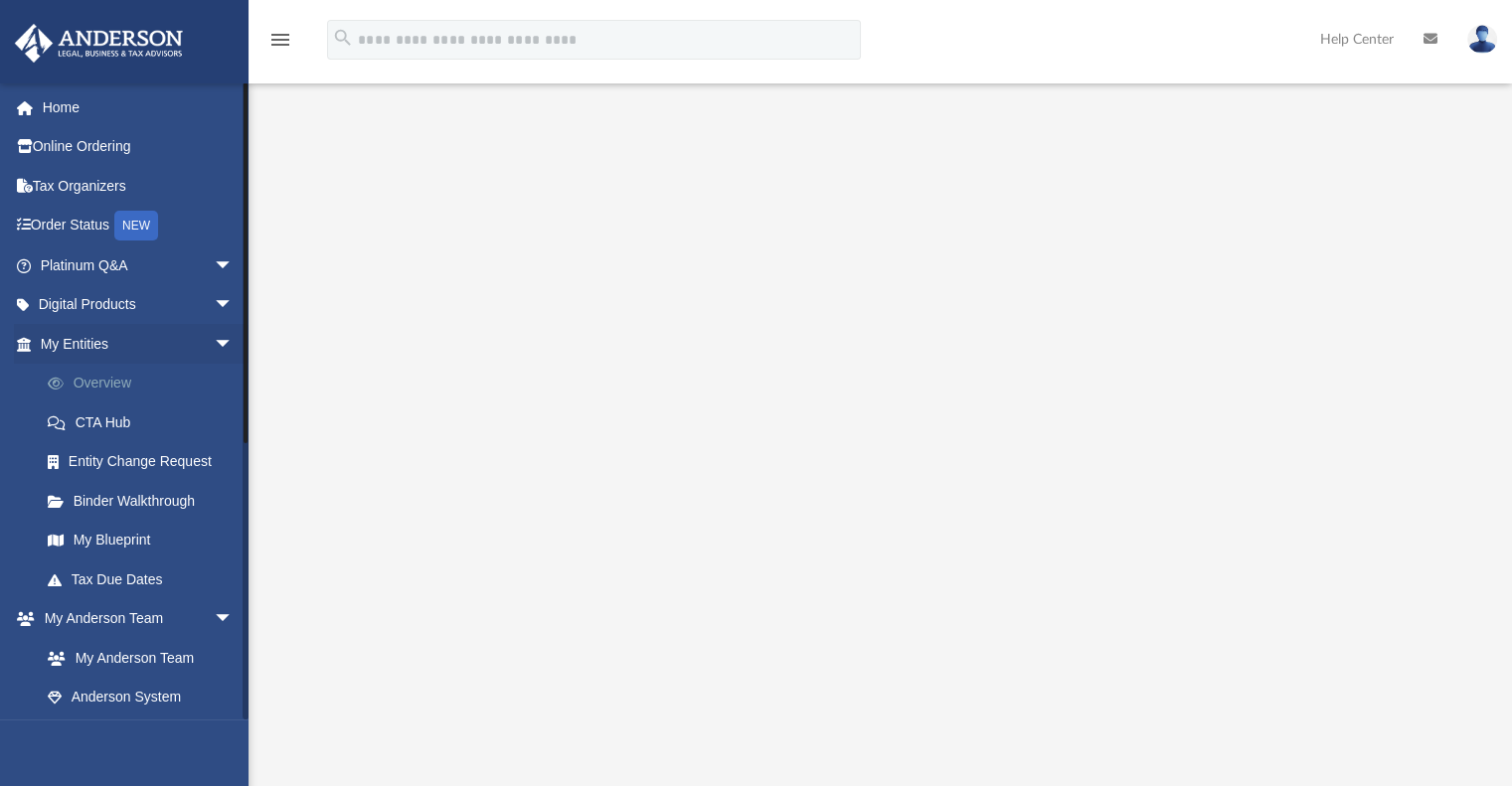 click on "Overview" at bounding box center (145, 384) 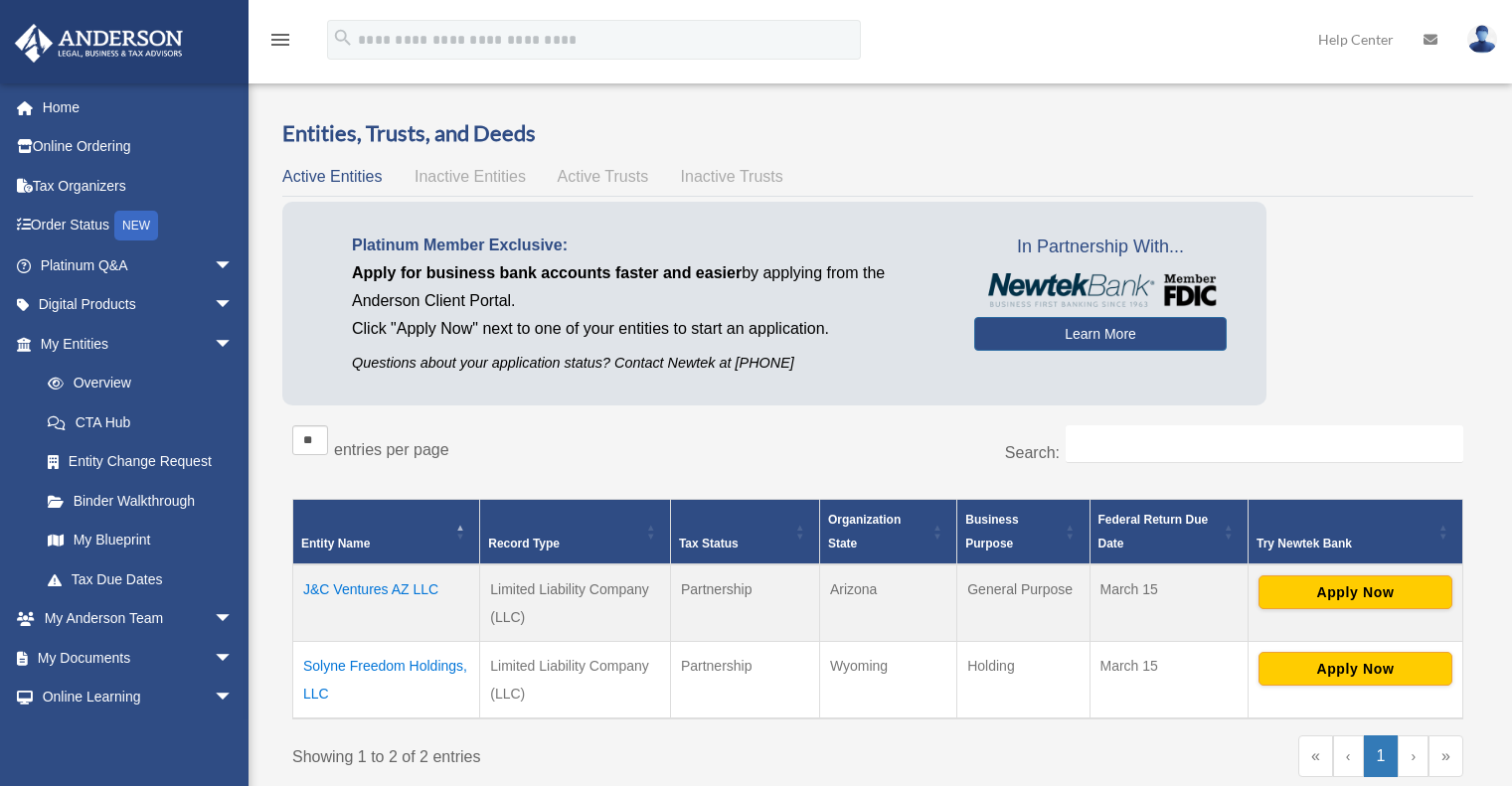 scroll, scrollTop: 0, scrollLeft: 0, axis: both 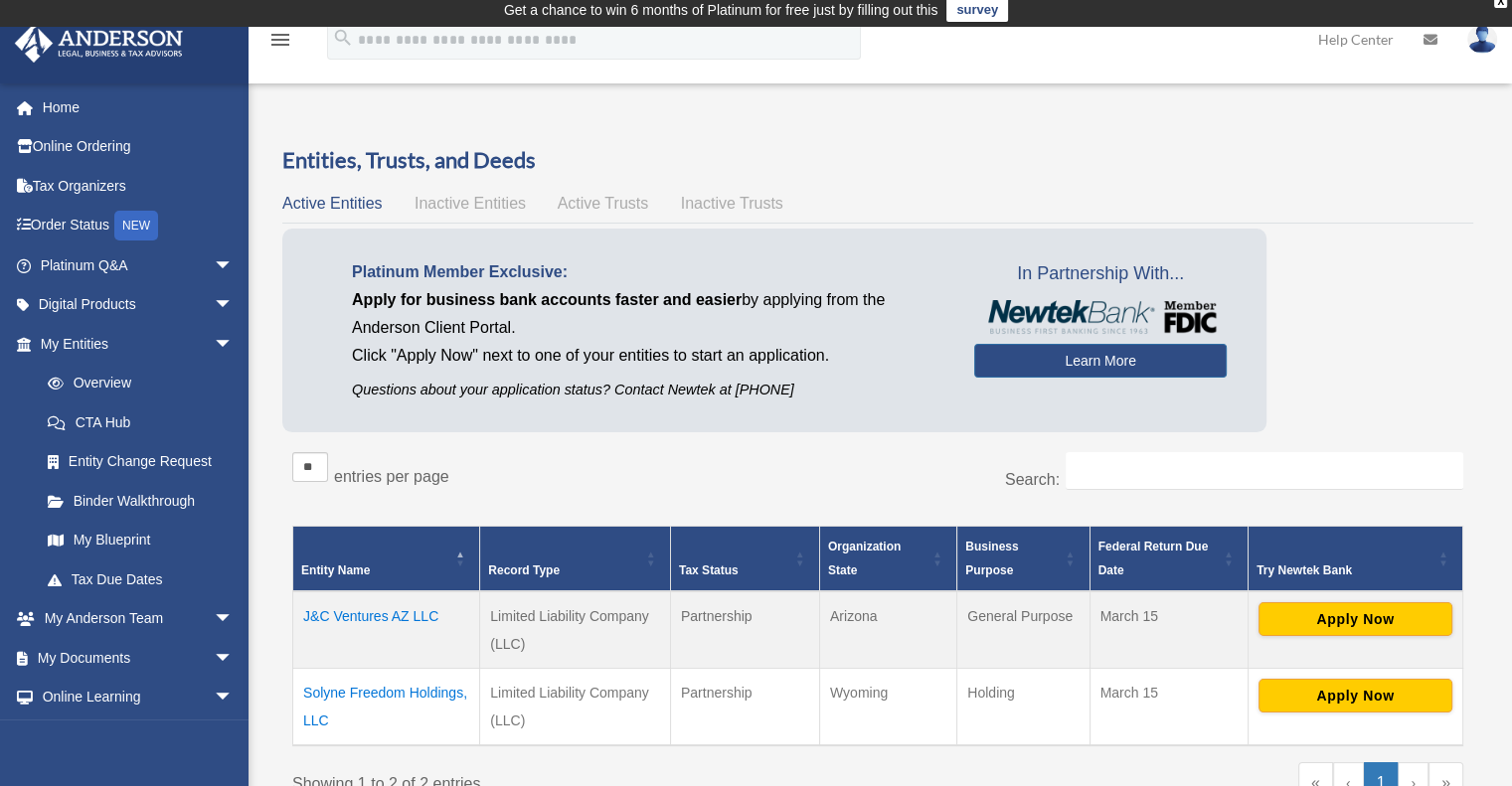 click on "Active Trusts" at bounding box center (603, 203) 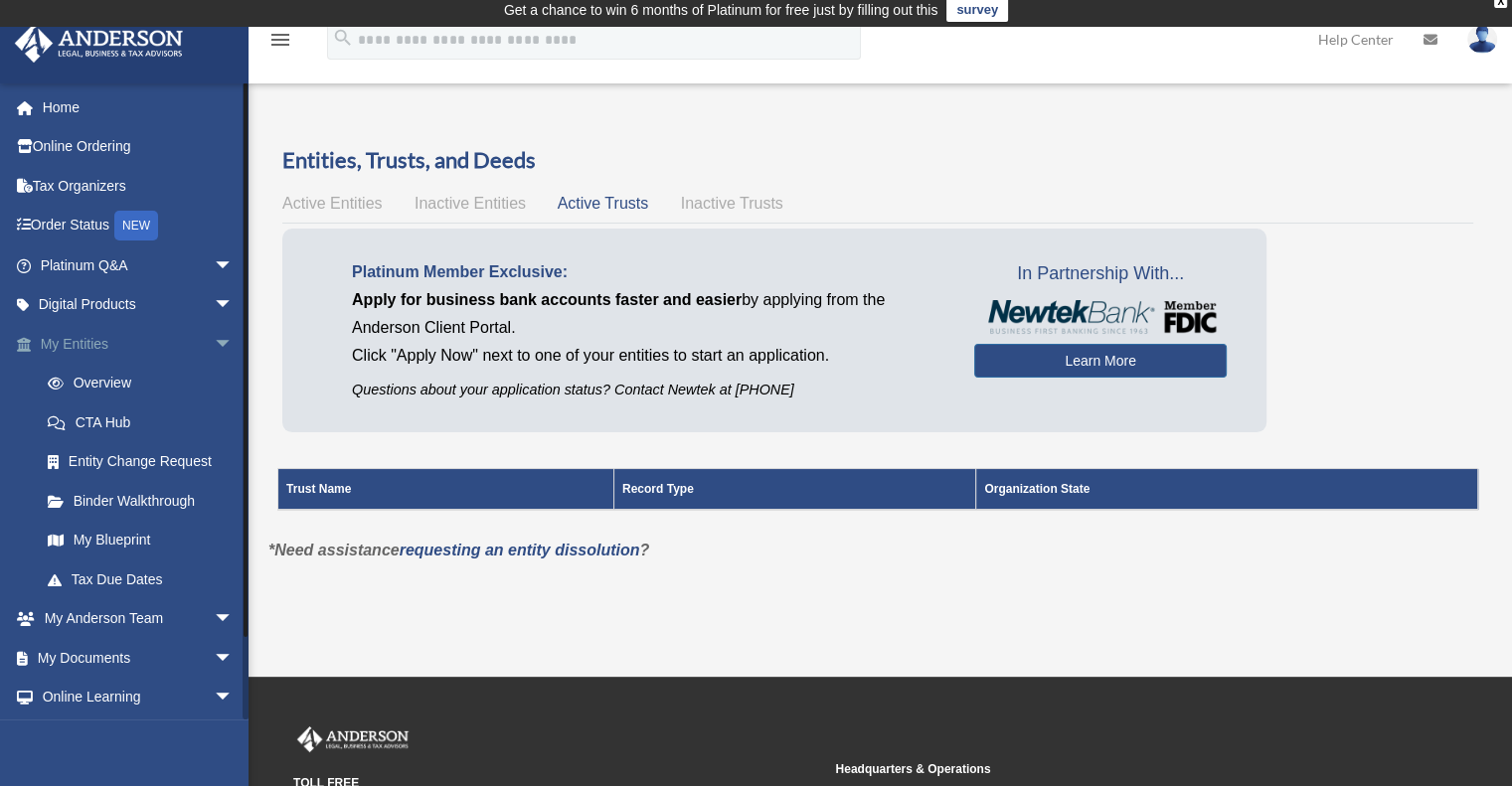 click on "My Entities arrow_drop_down" at bounding box center [138, 344] 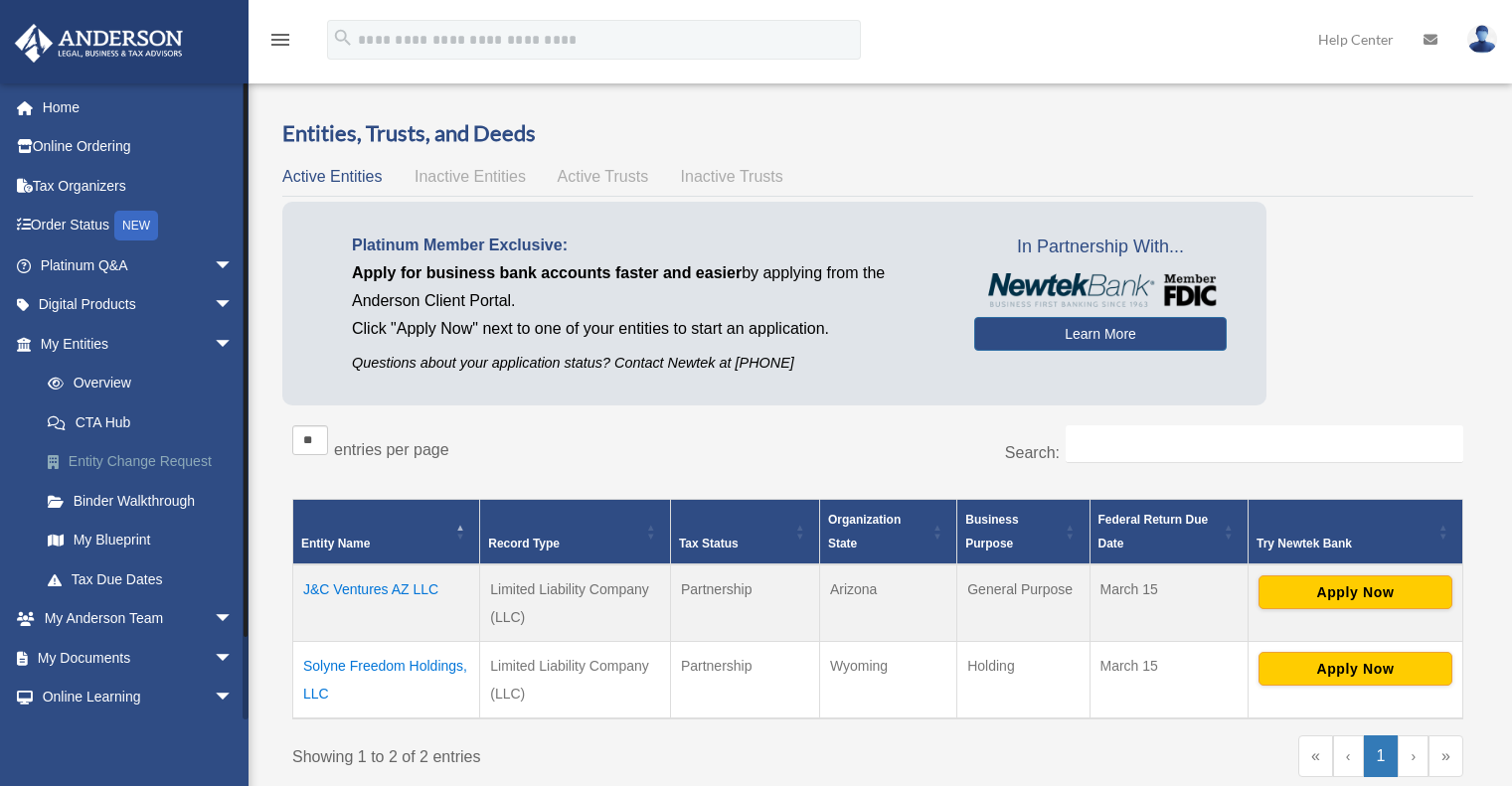 scroll, scrollTop: 0, scrollLeft: 0, axis: both 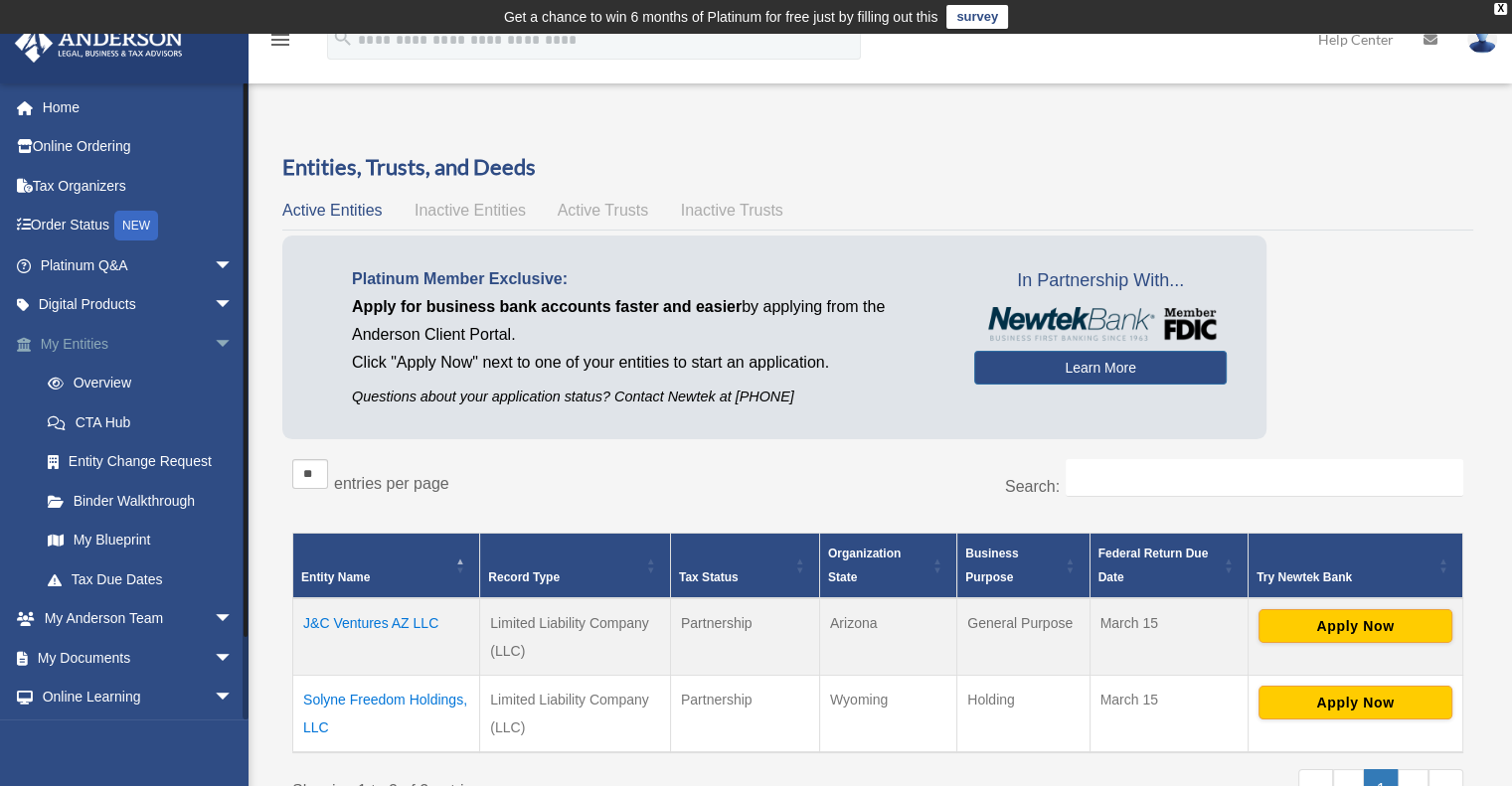 click on "My Entities arrow_drop_down" at bounding box center (138, 344) 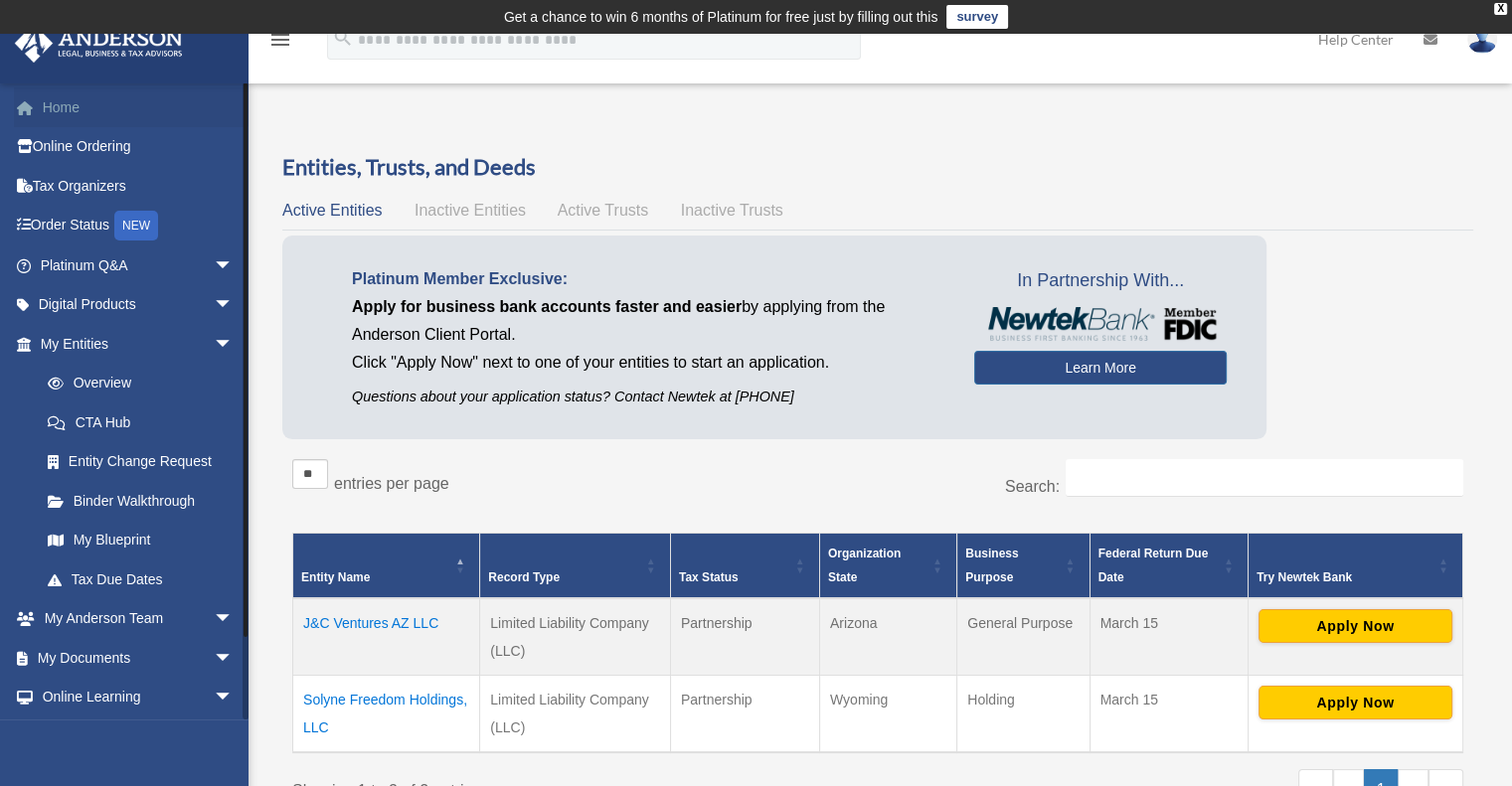 click on "Home" at bounding box center (138, 107) 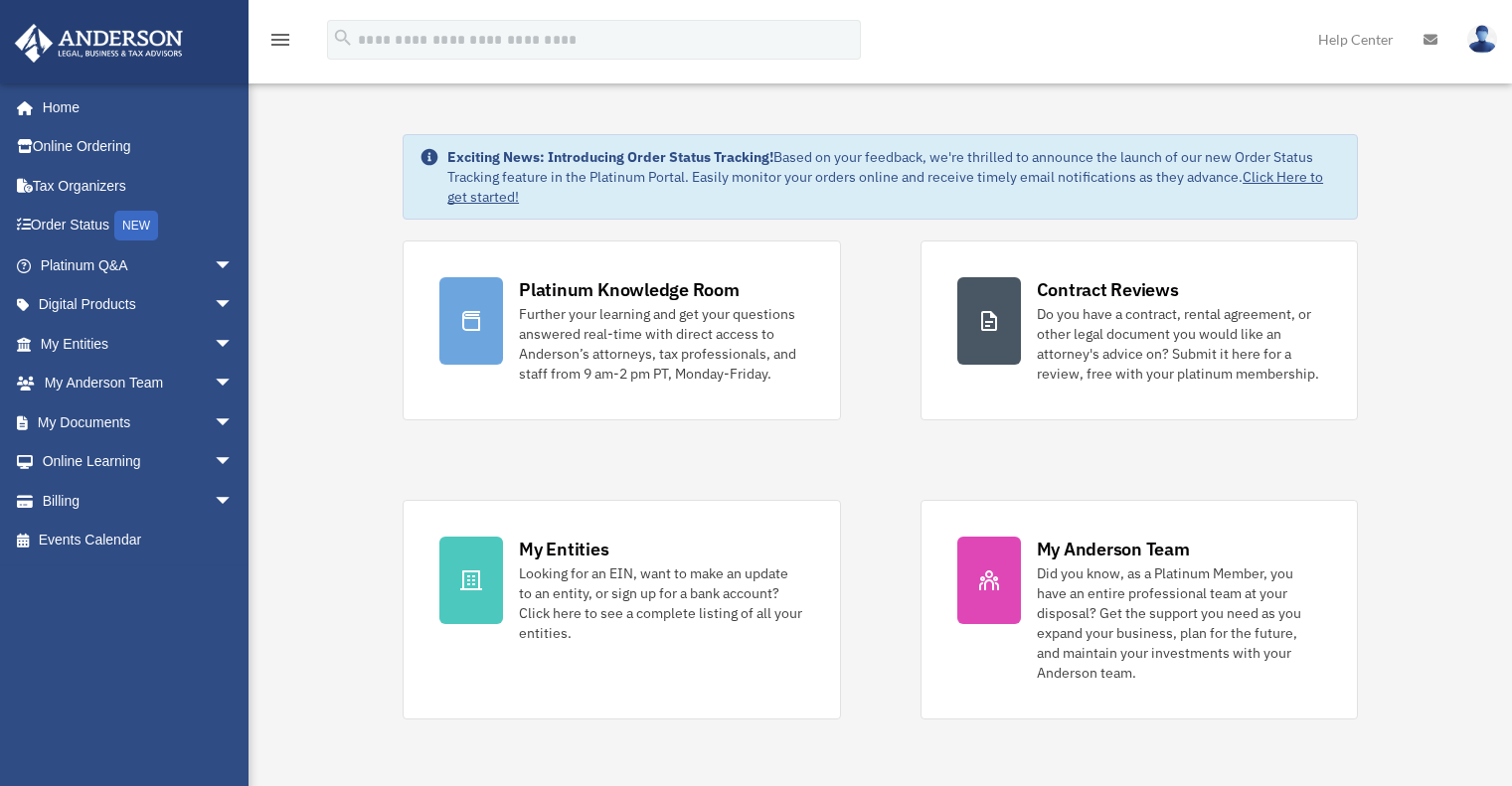 scroll, scrollTop: 0, scrollLeft: 0, axis: both 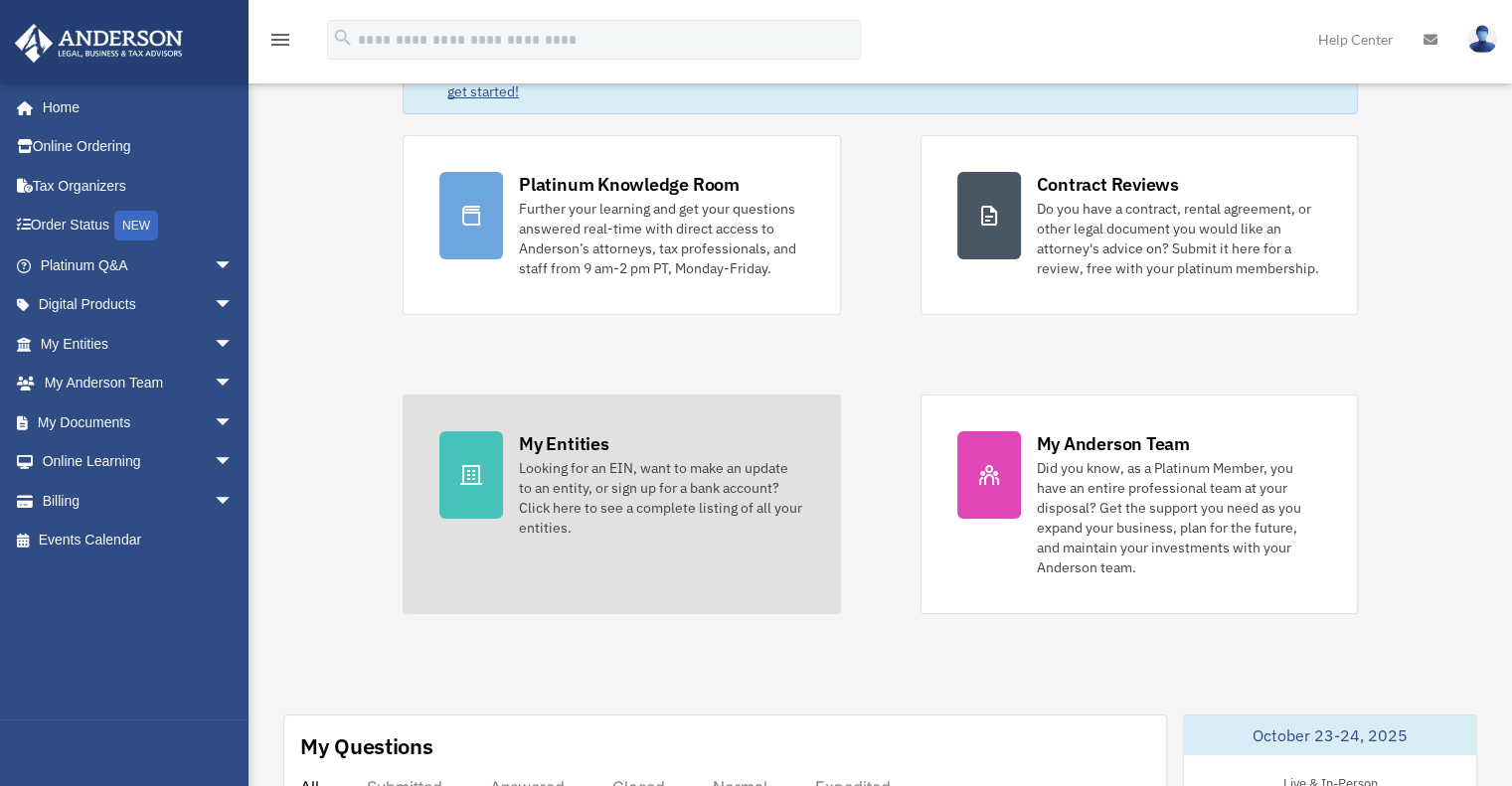 click on "Looking for an EIN, want to  make an update to an entity, or sign up for a bank account?  Click here to see a complete listing of all your entities." at bounding box center (661, 498) 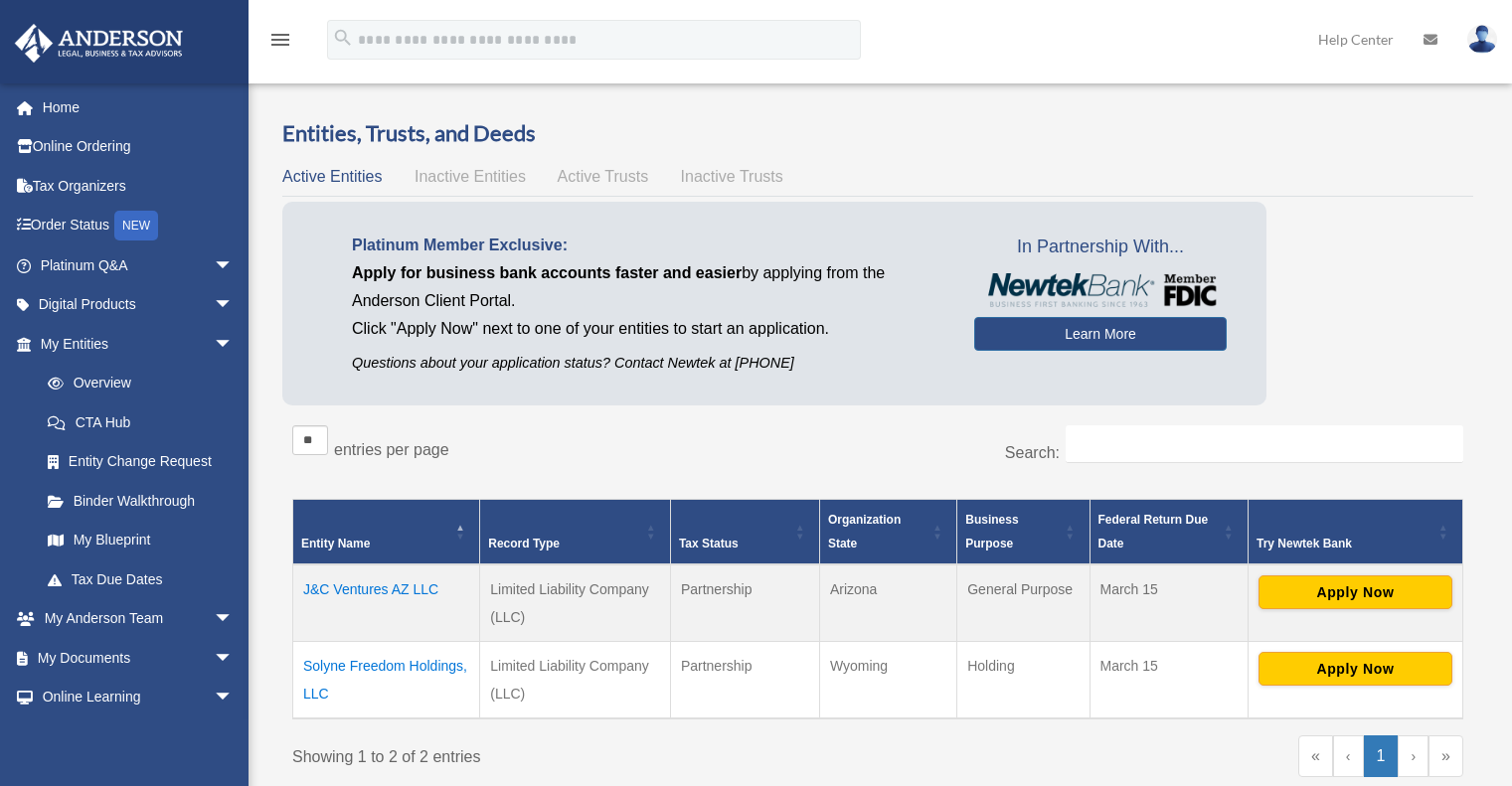 scroll, scrollTop: 0, scrollLeft: 0, axis: both 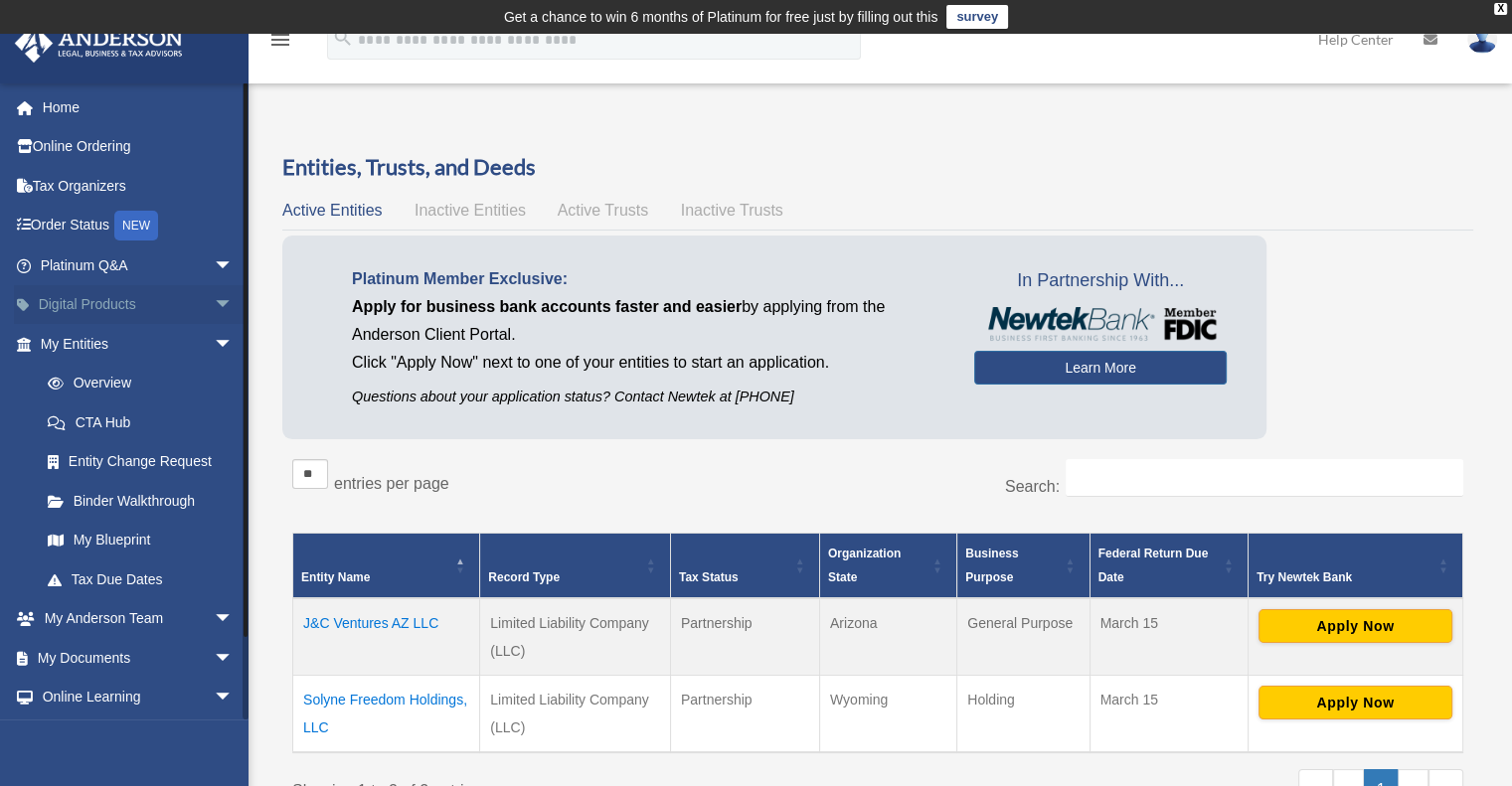 click on "Digital Products arrow_drop_down" at bounding box center (138, 305) 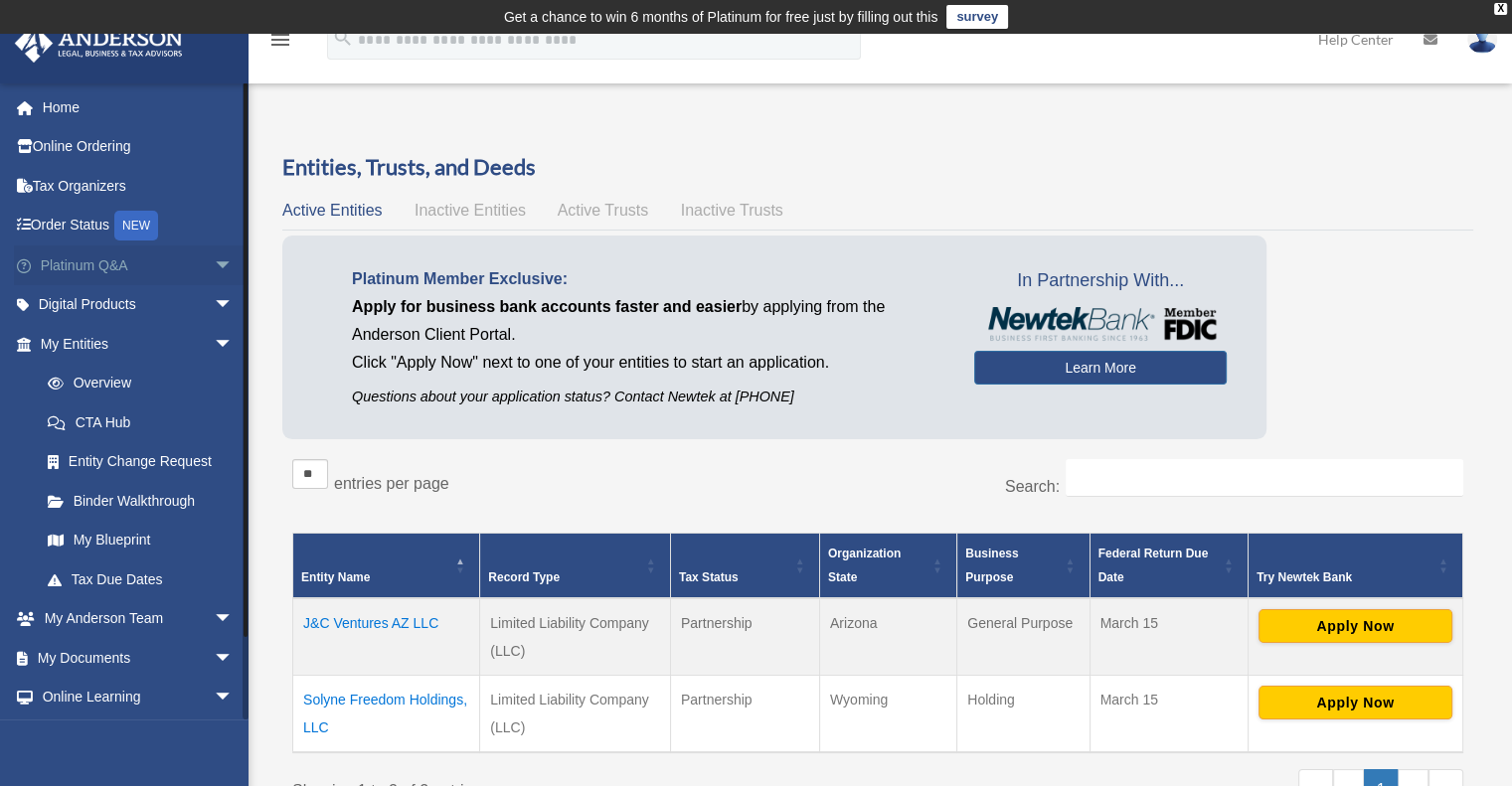 click on "Platinum Q&A arrow_drop_down" at bounding box center (138, 265) 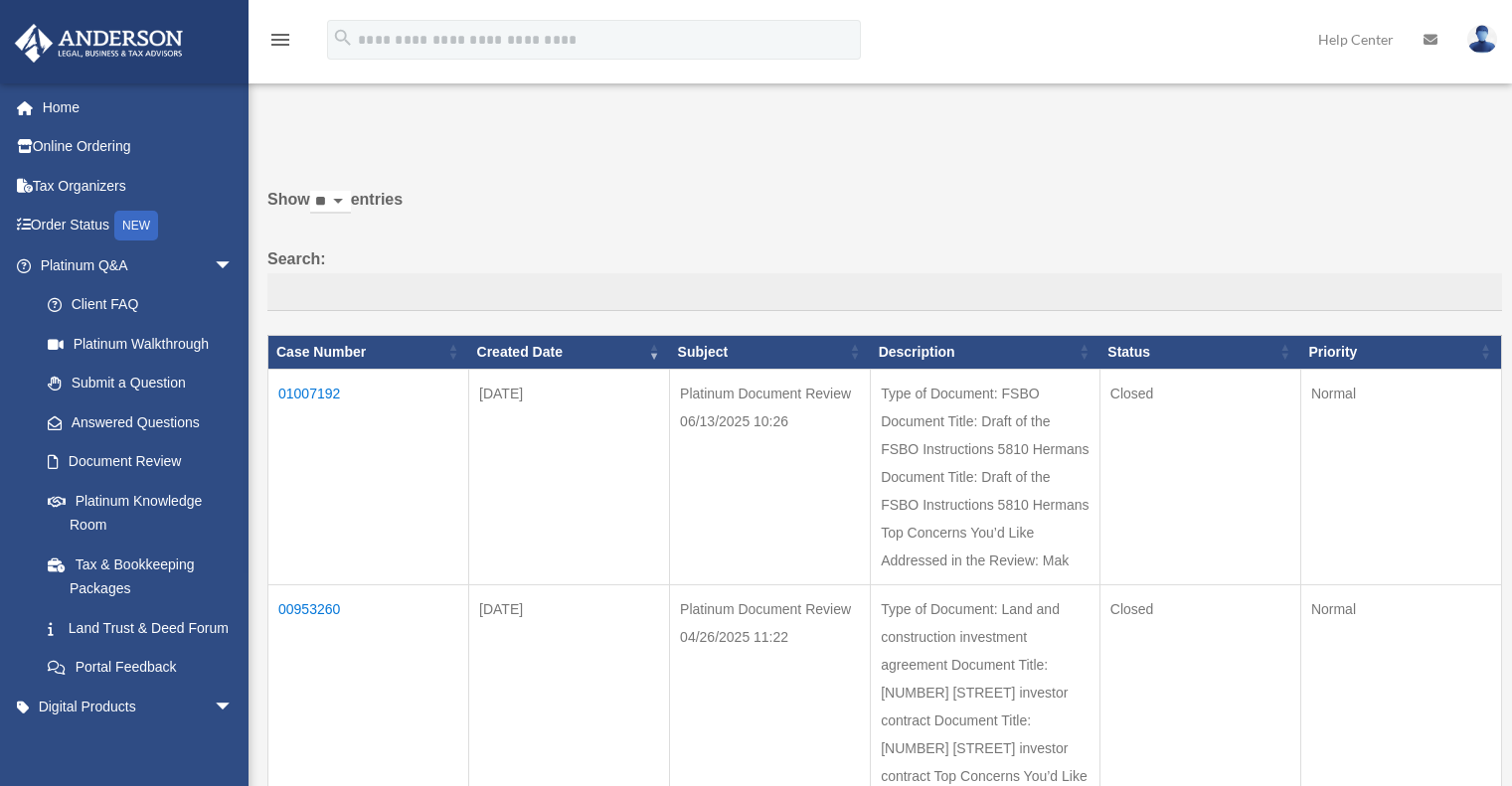 scroll, scrollTop: 0, scrollLeft: 0, axis: both 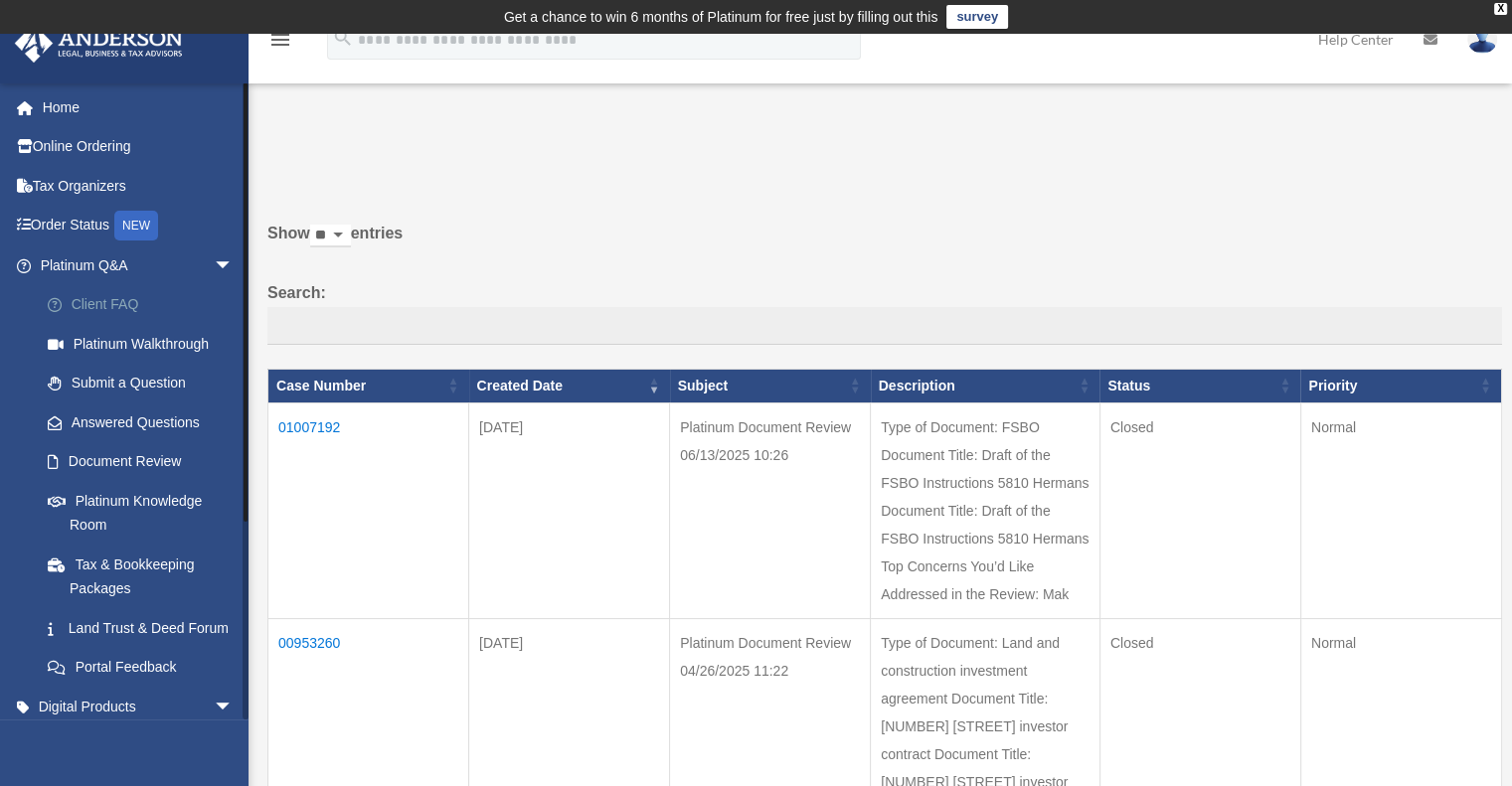 click on "Client FAQ" at bounding box center [145, 305] 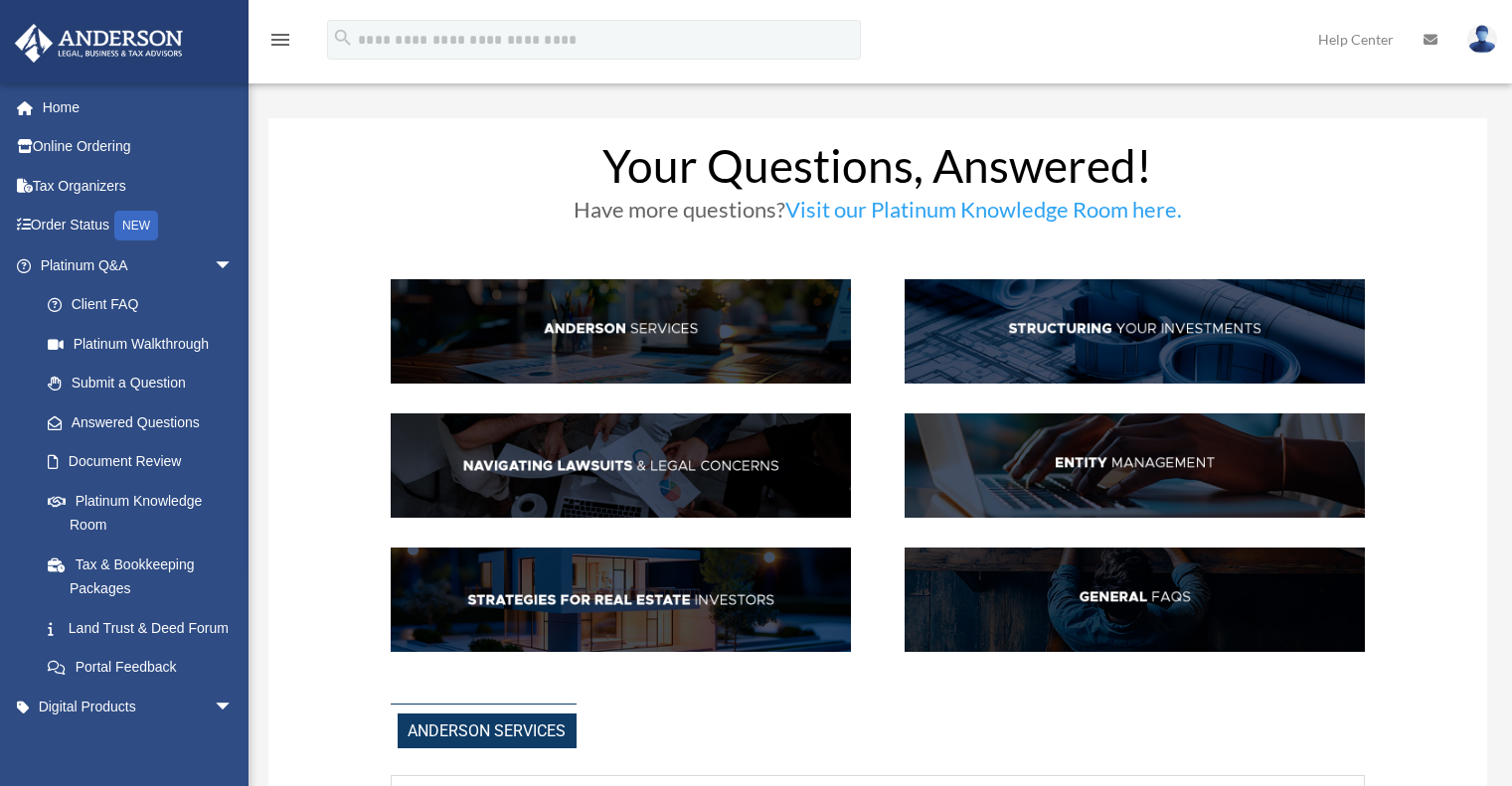 scroll, scrollTop: 0, scrollLeft: 0, axis: both 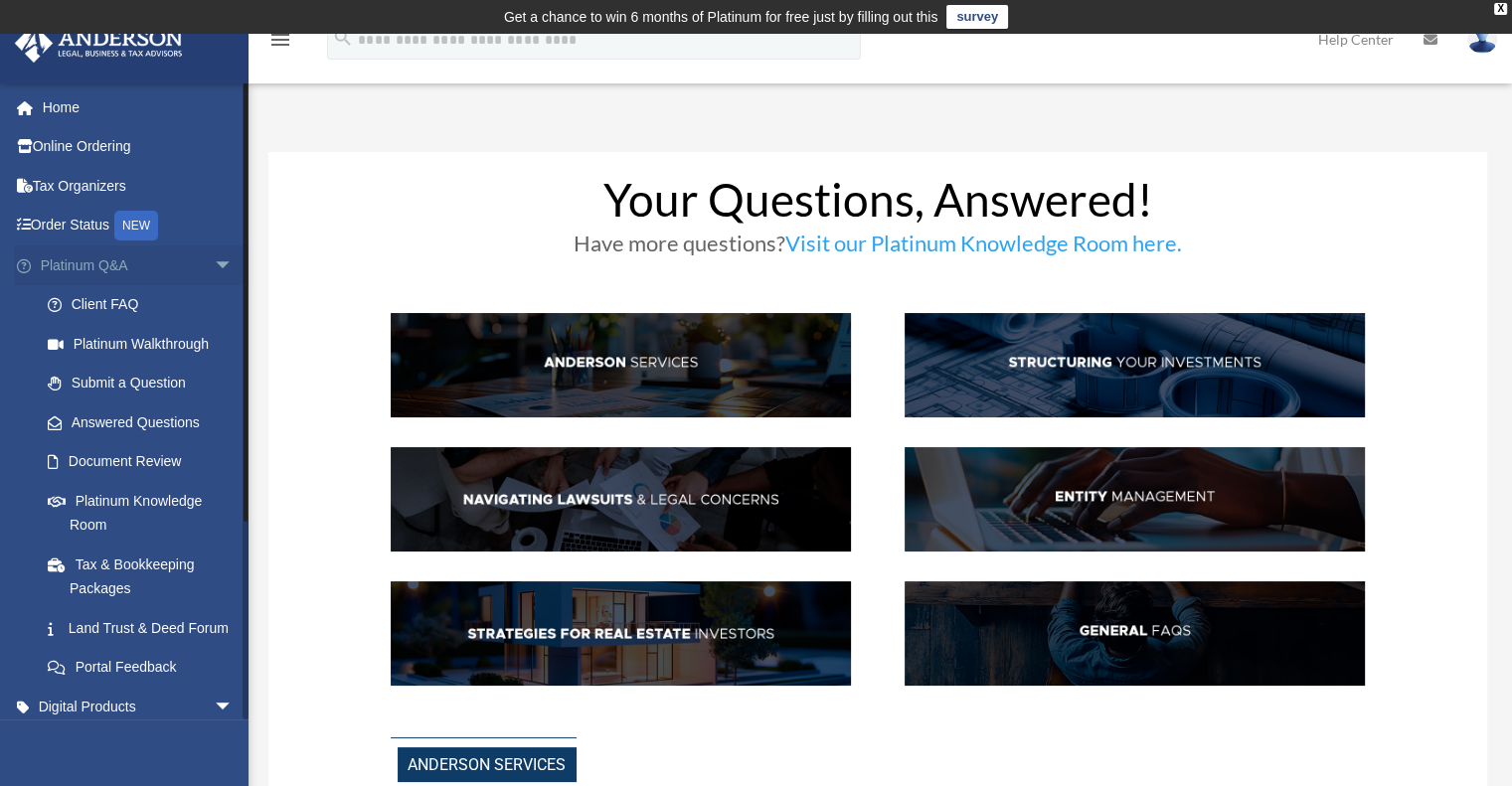 click on "arrow_drop_down" at bounding box center (234, 265) 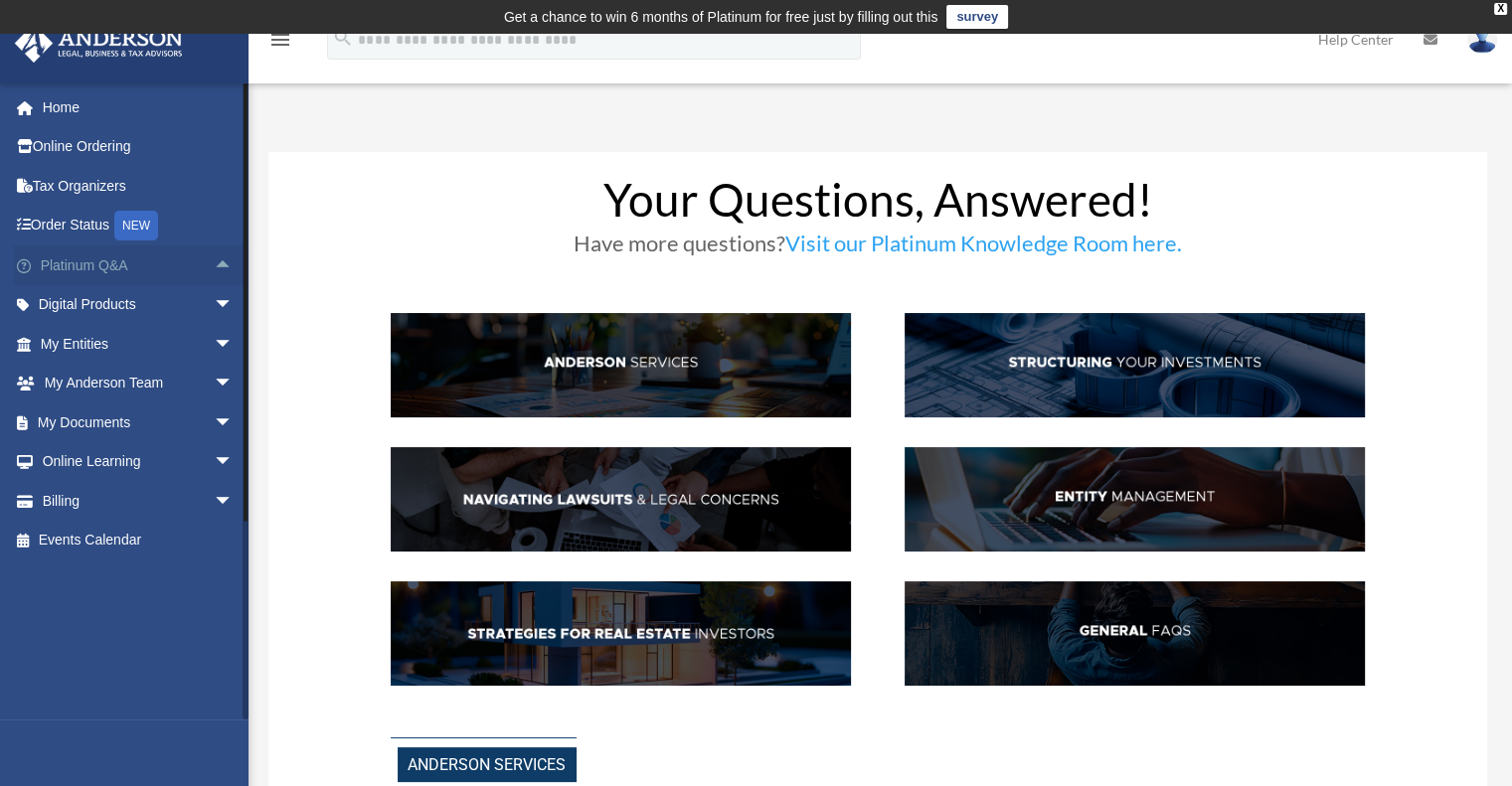 click on "arrow_drop_up" at bounding box center [234, 265] 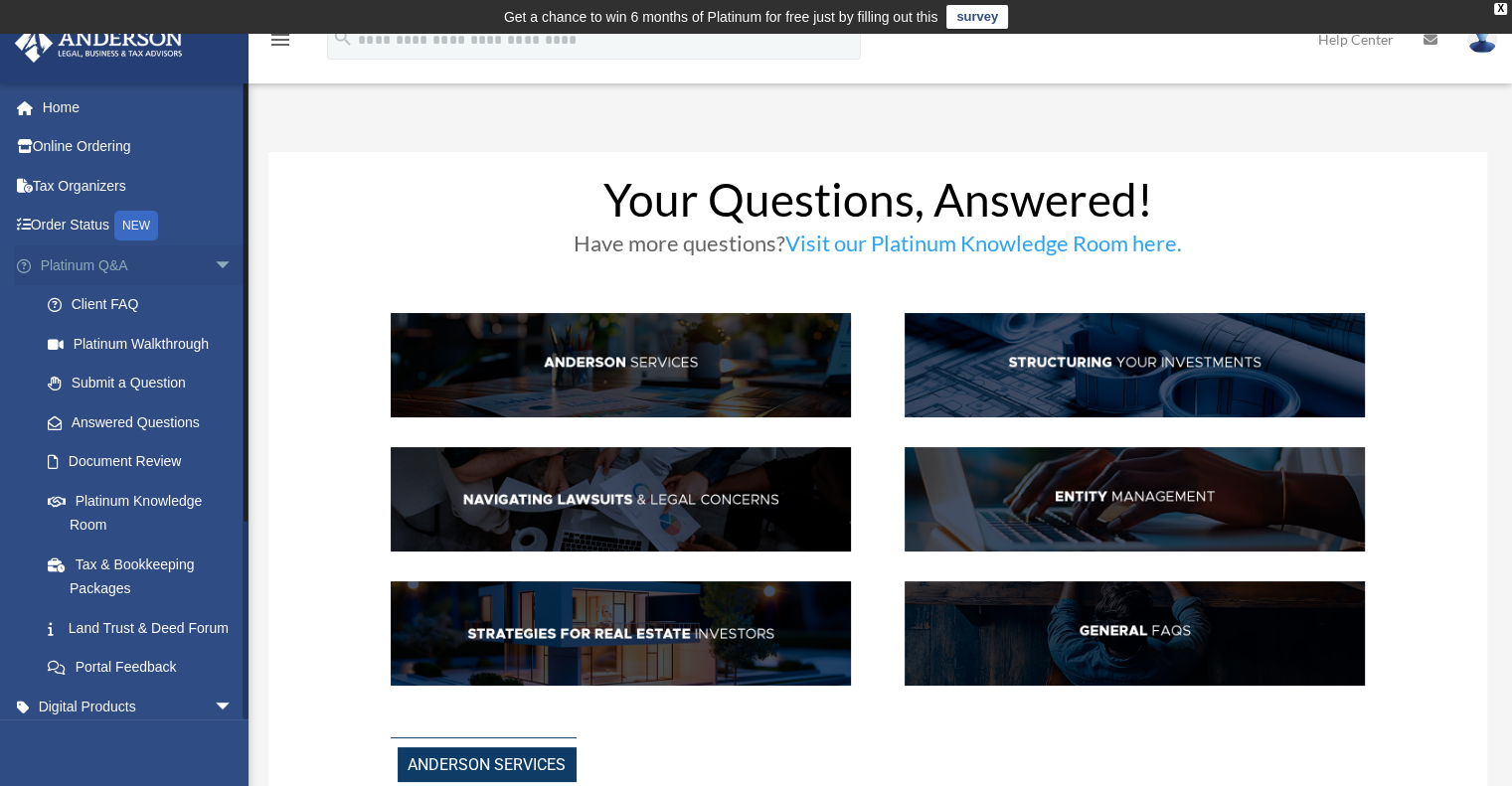 click on "arrow_drop_down" at bounding box center [234, 265] 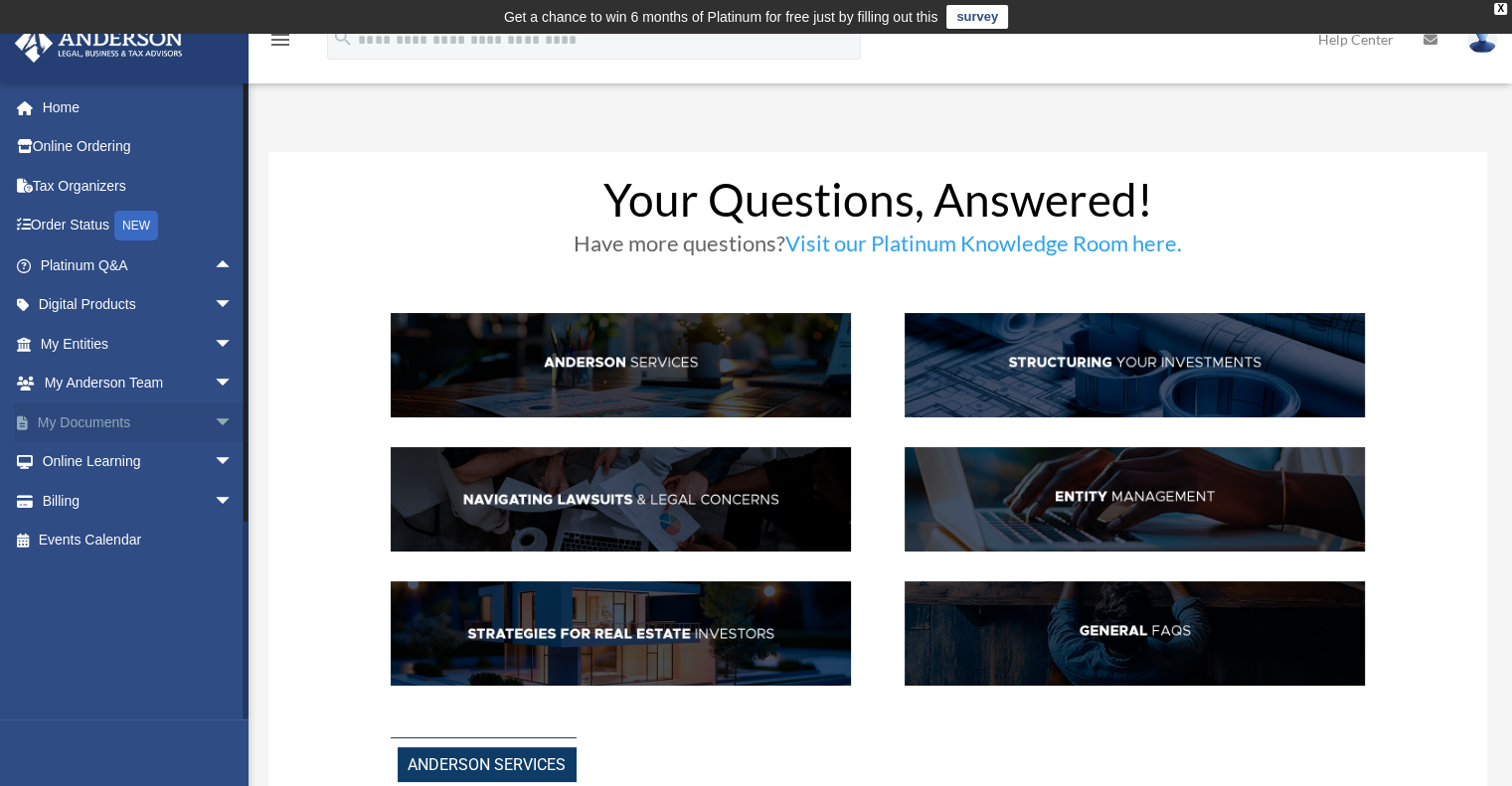click on "My Documents arrow_drop_down" at bounding box center [138, 422] 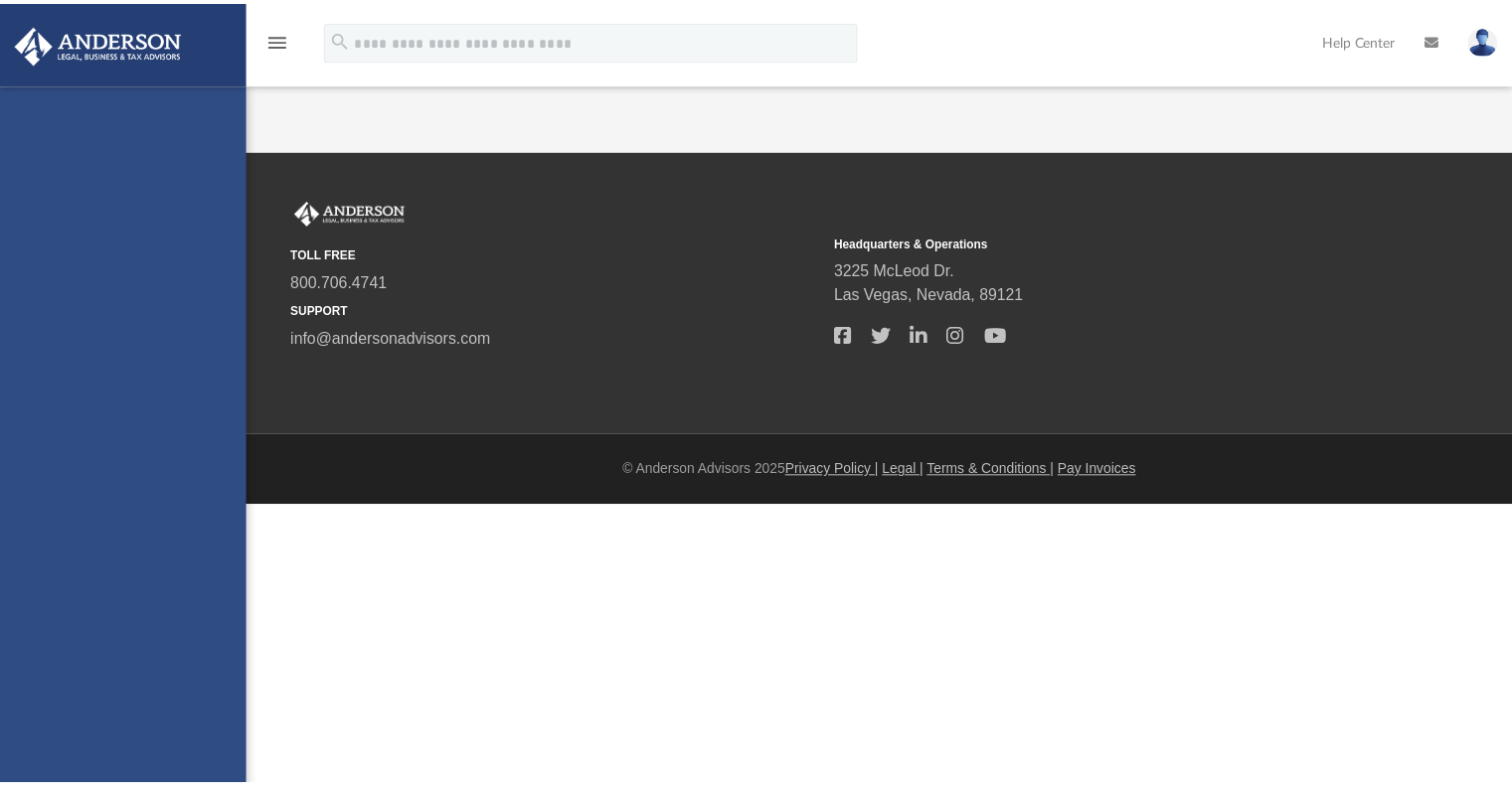 scroll, scrollTop: 0, scrollLeft: 0, axis: both 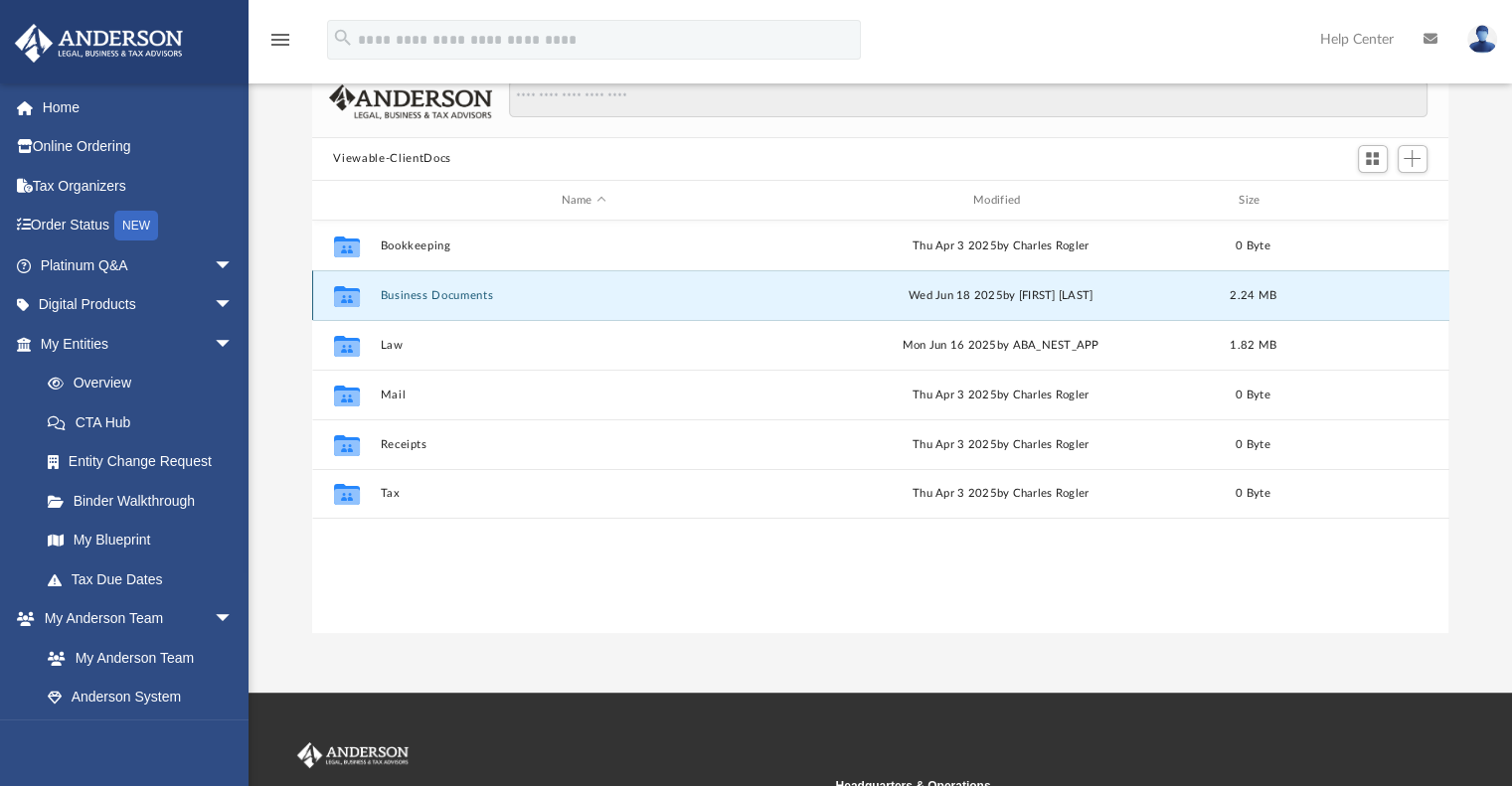 click on "Business Documents" at bounding box center [584, 295] 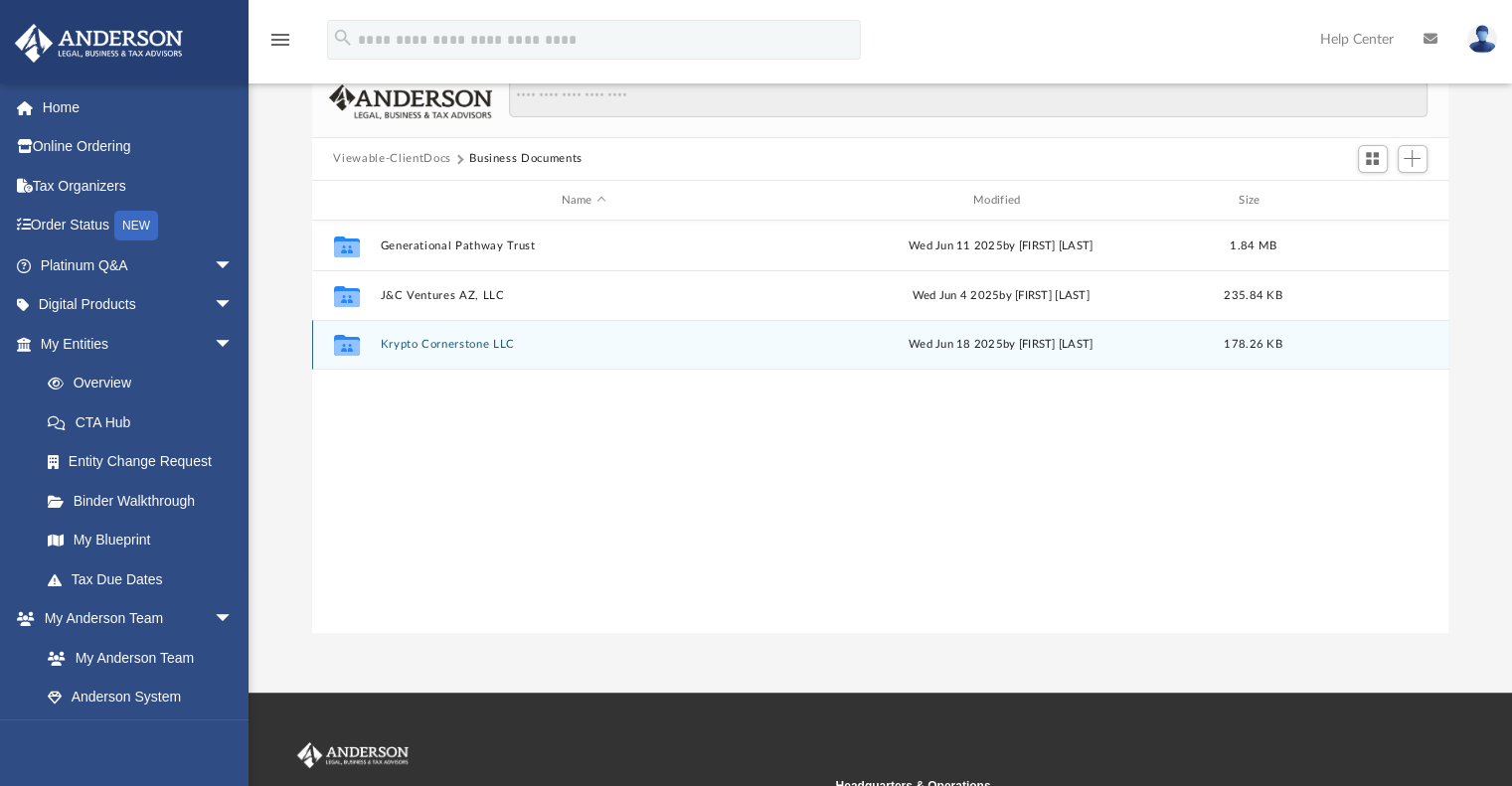 click on "Collaborated Folder Krypto Cornerstone LLC Wed Jun 18 2025  by [FIRST] [LAST] 178.26 KB" at bounding box center (881, 345) 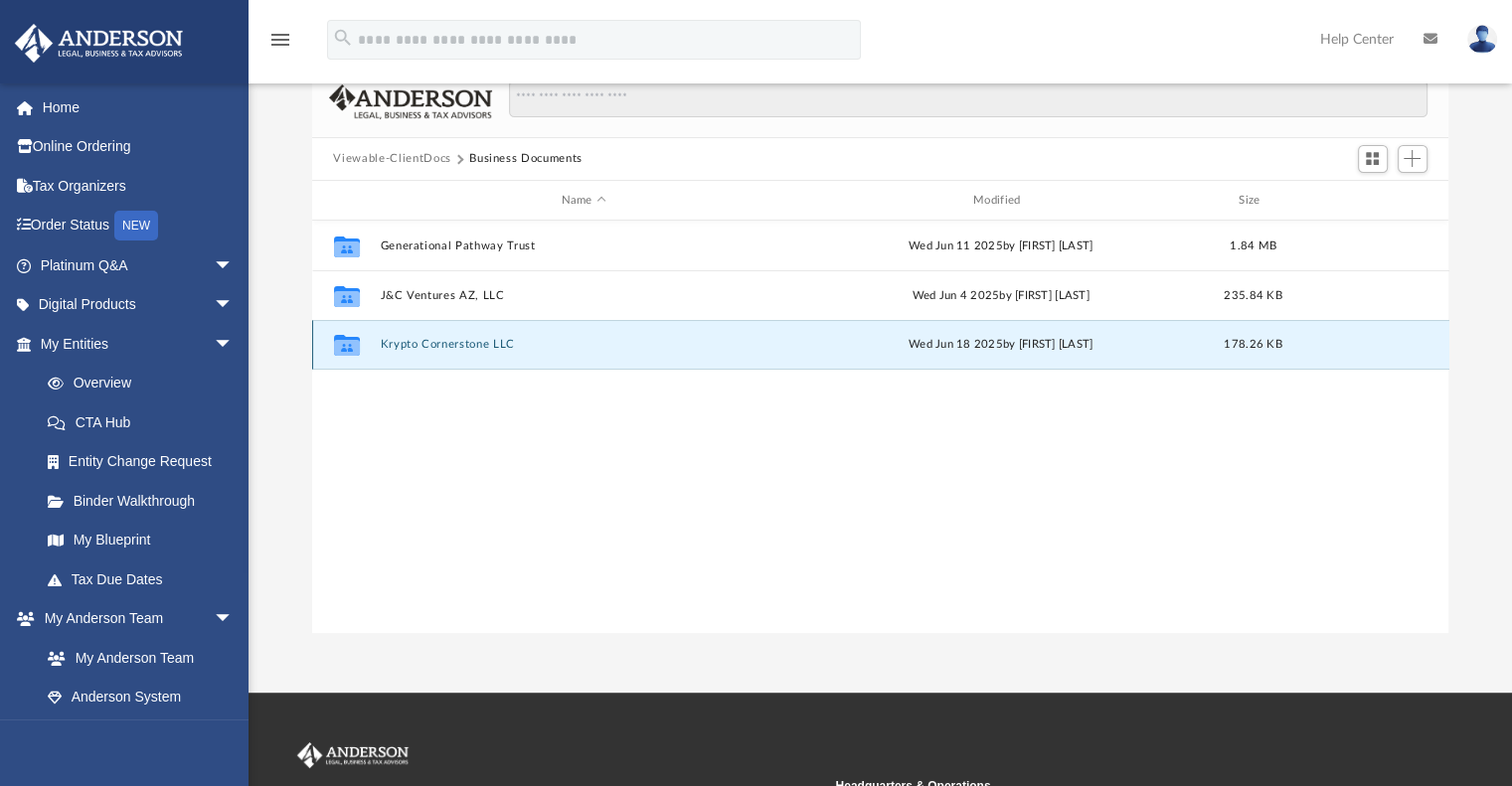 click on "Krypto Cornerstone LLC" at bounding box center [584, 345] 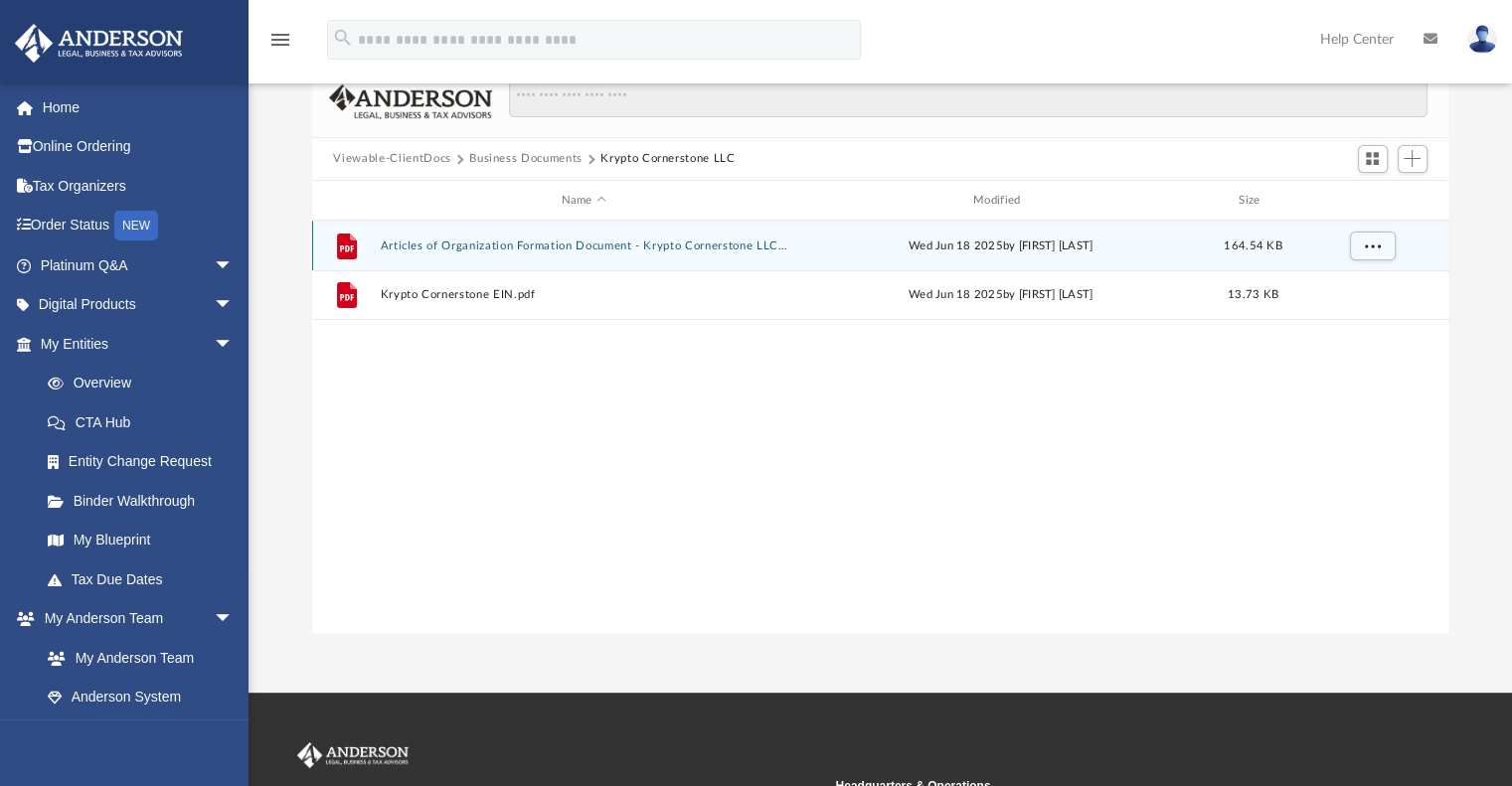 click on "File Articles of Organization Formation Document - Krypto Cornerstone LLC.pdf Wed Jun 18 2025  by [FIRST] [LAST] 164.54 KB" at bounding box center (881, 245) 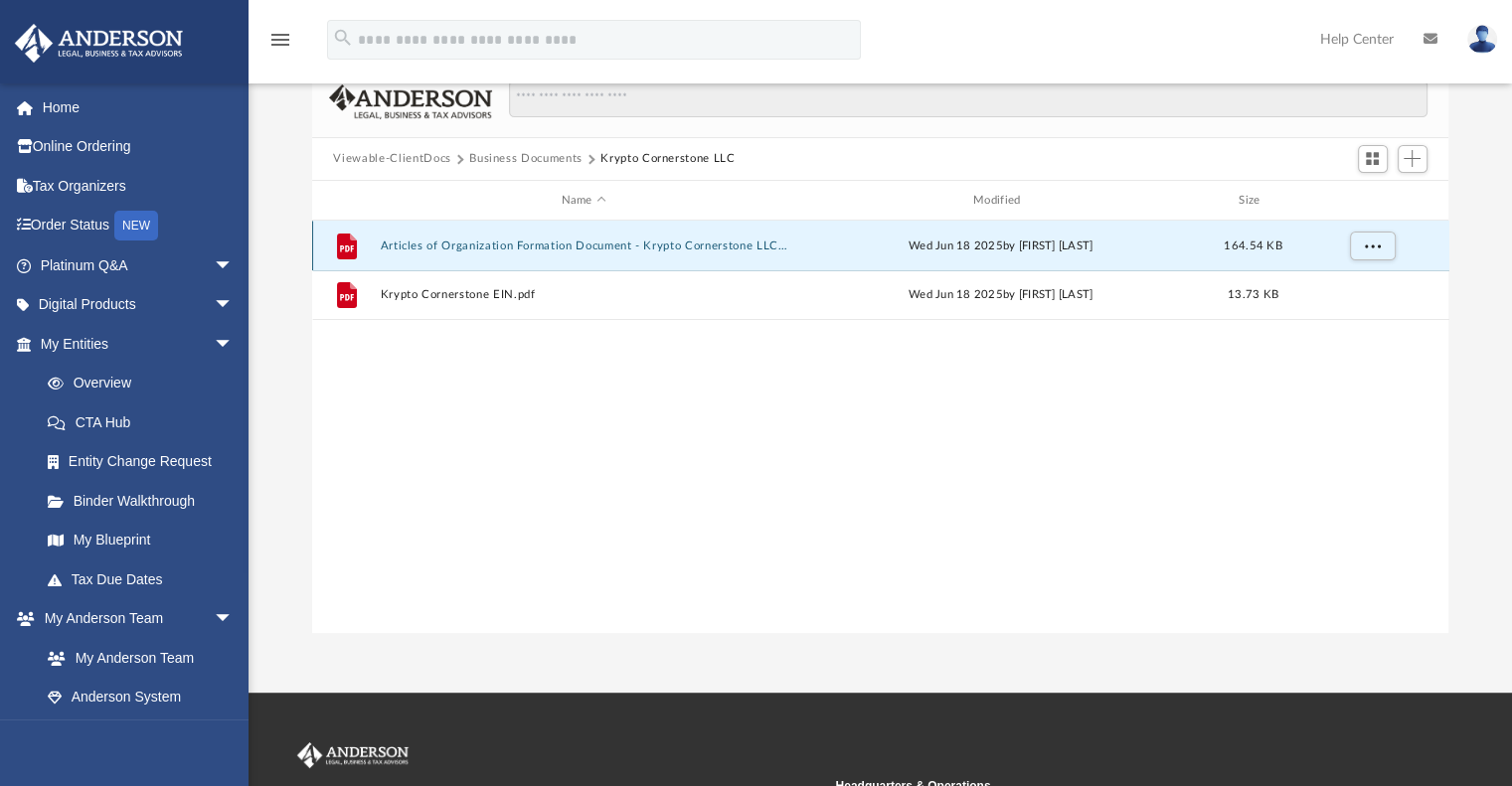 click on "File Articles of Organization Formation Document - Krypto Cornerstone LLC.pdf Wed Jun 18 2025  by [FIRST] [LAST] 164.54 KB" at bounding box center (881, 245) 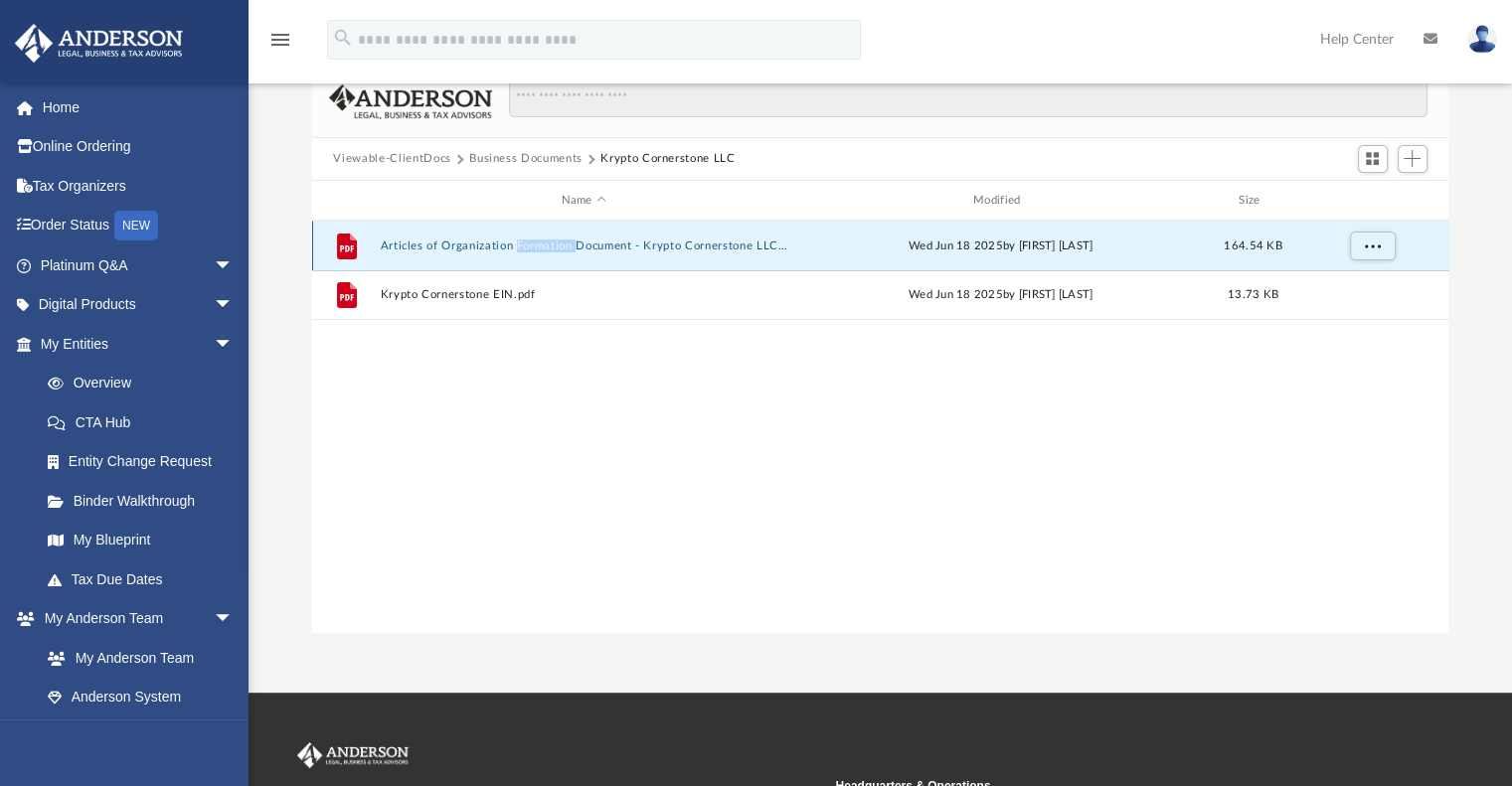 click on "File Articles of Organization Formation Document - Krypto Cornerstone LLC.pdf Wed Jun 18 2025  by [FIRST] [LAST] 164.54 KB" at bounding box center [881, 245] 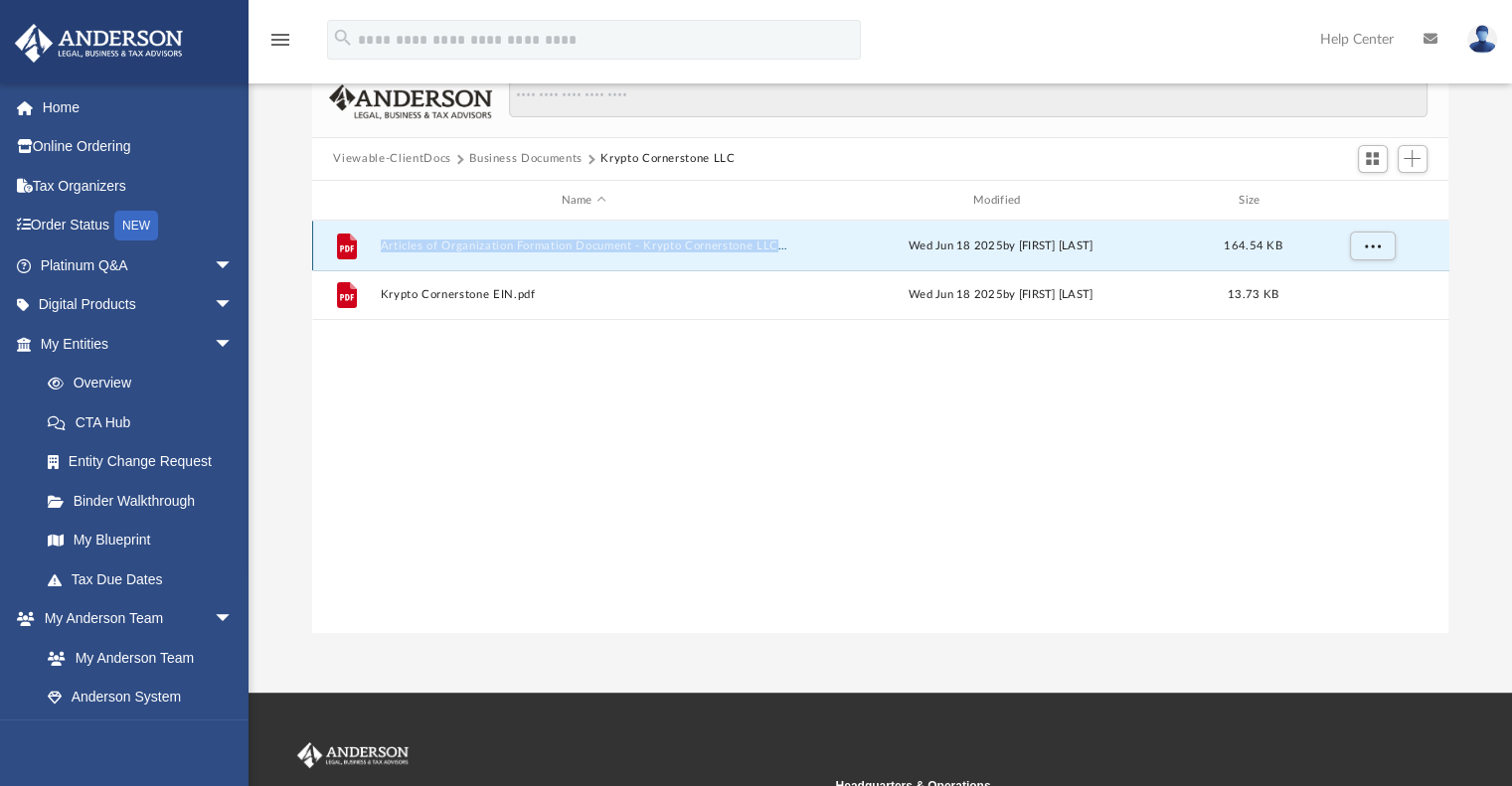 click on "File Articles of Organization Formation Document - Krypto Cornerstone LLC.pdf Wed Jun 18 2025  by [FIRST] [LAST] 164.54 KB" at bounding box center [881, 245] 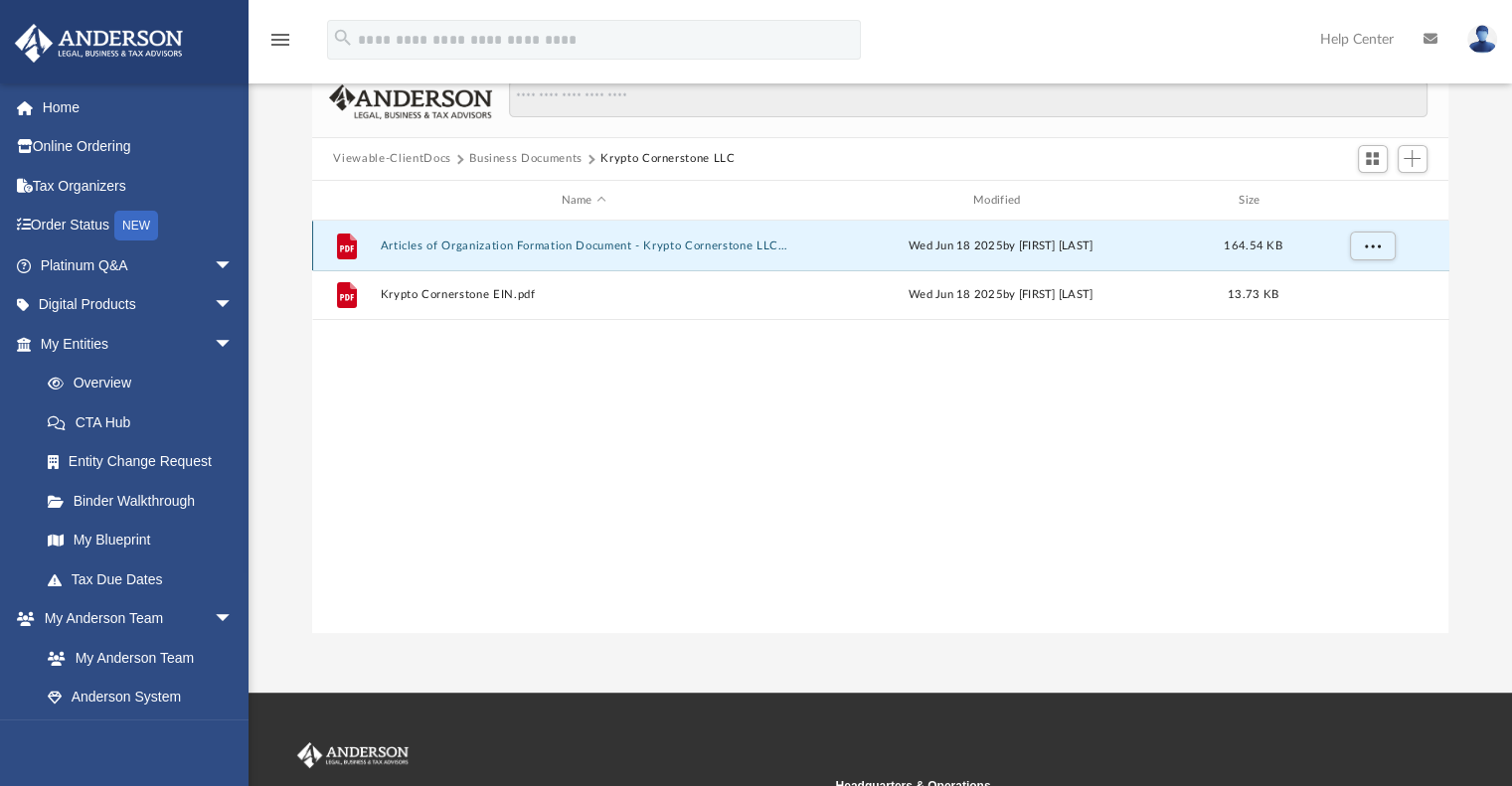 click on "Articles of Organization Formation Document - Krypto Cornerstone LLC.pdf" at bounding box center (584, 245) 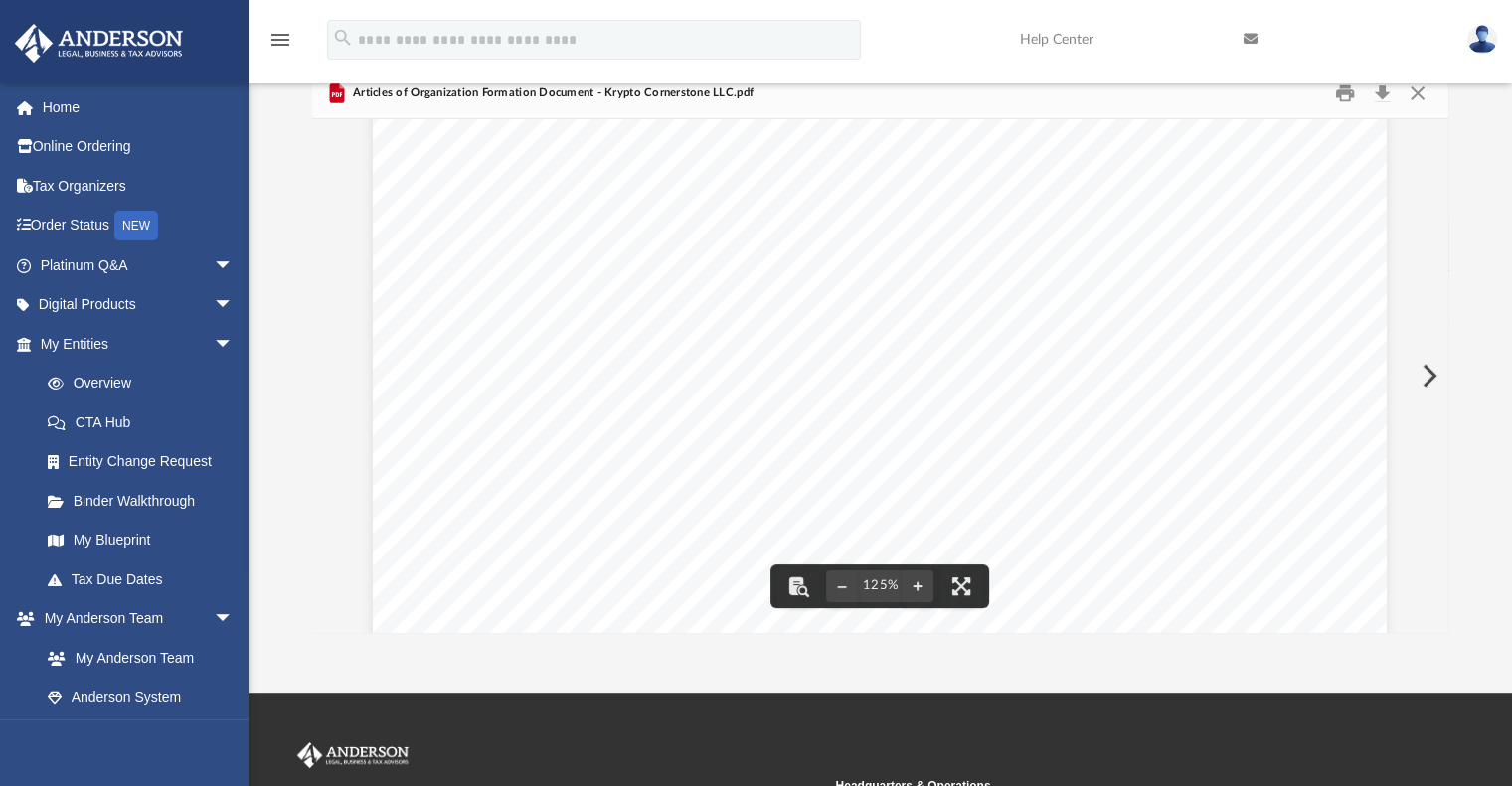 scroll, scrollTop: 263, scrollLeft: 0, axis: vertical 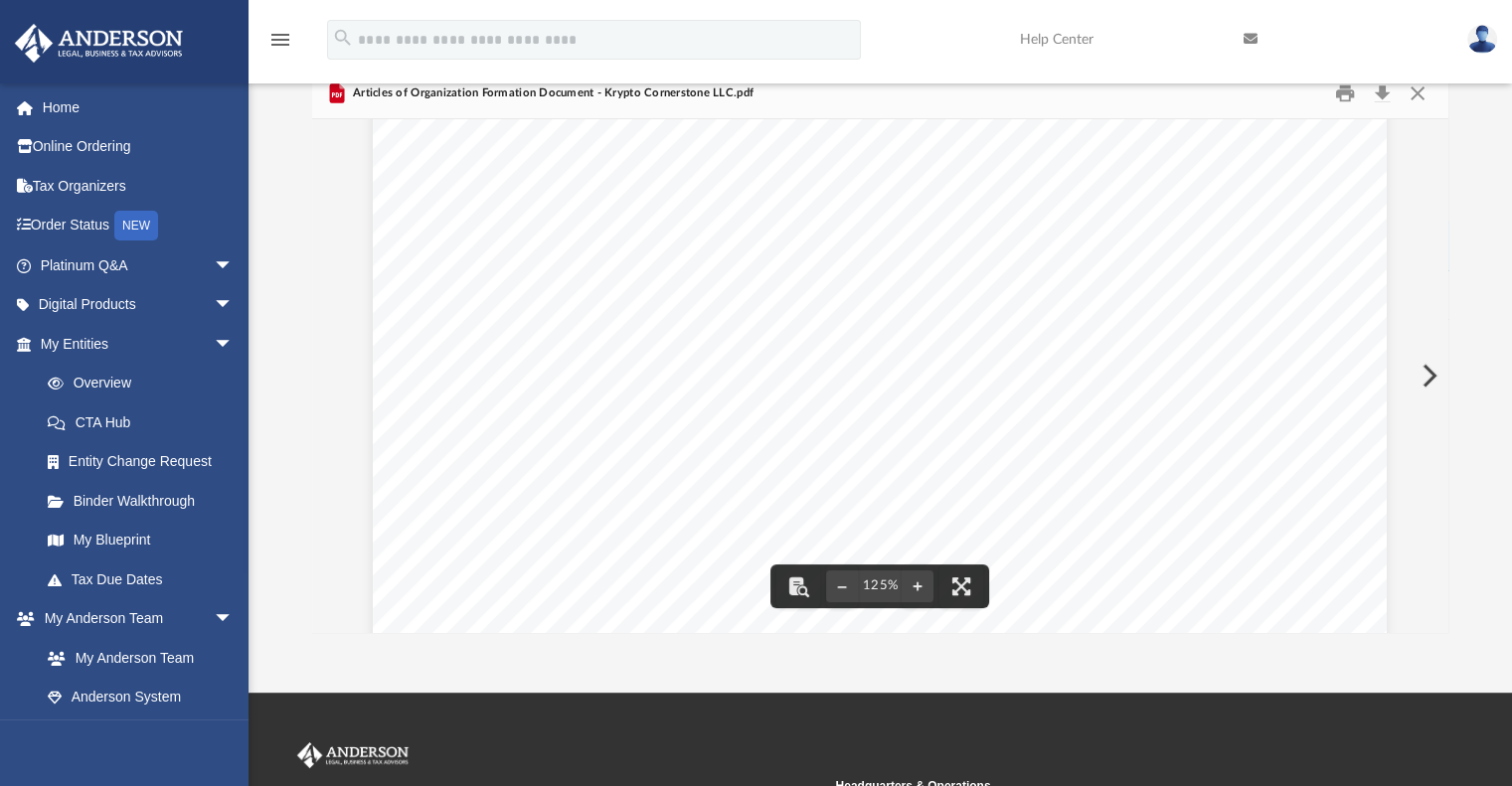 drag, startPoint x: 1444, startPoint y: 365, endPoint x: 1442, endPoint y: 404, distance: 39.05125 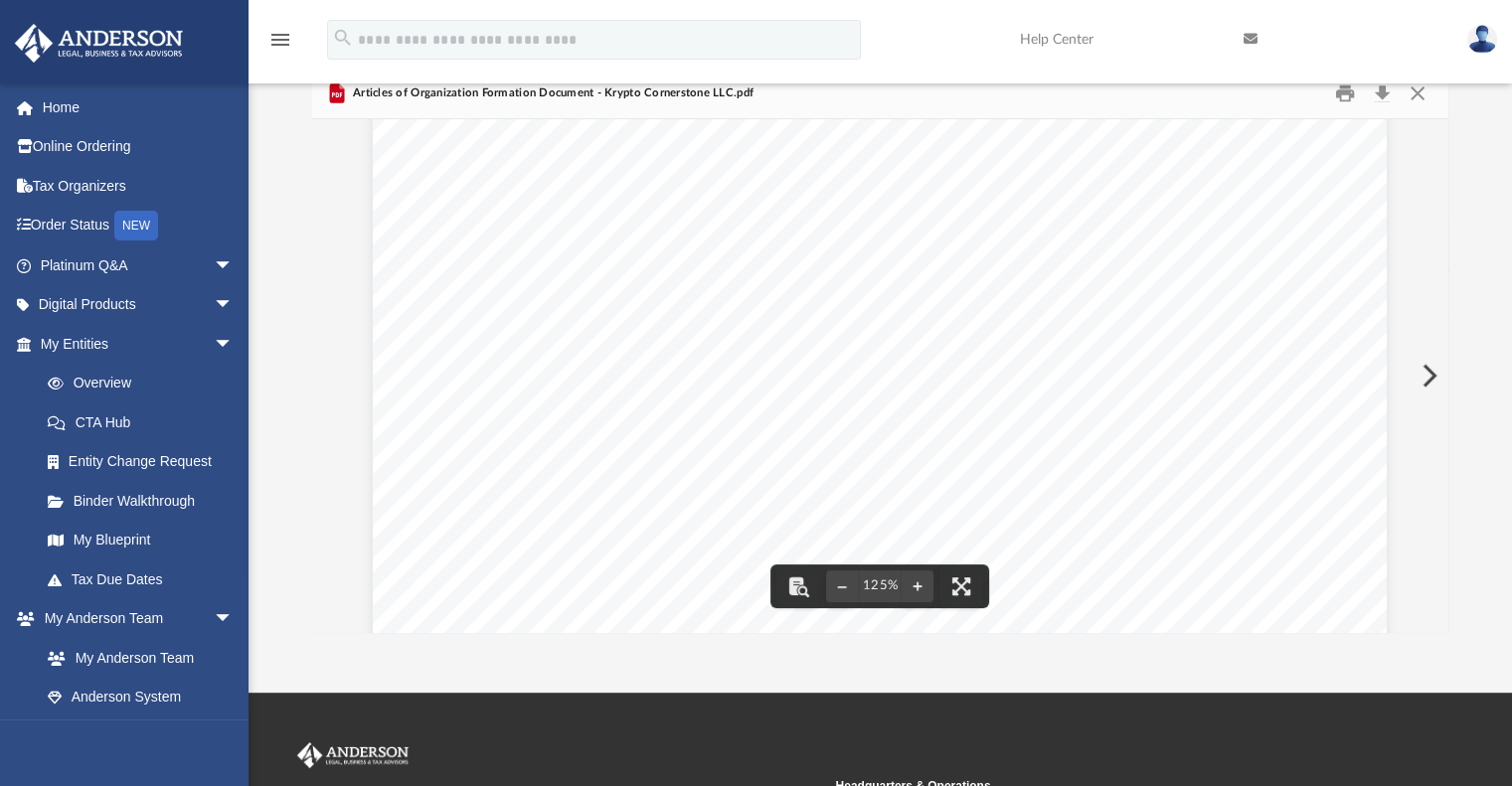 scroll, scrollTop: 671, scrollLeft: 0, axis: vertical 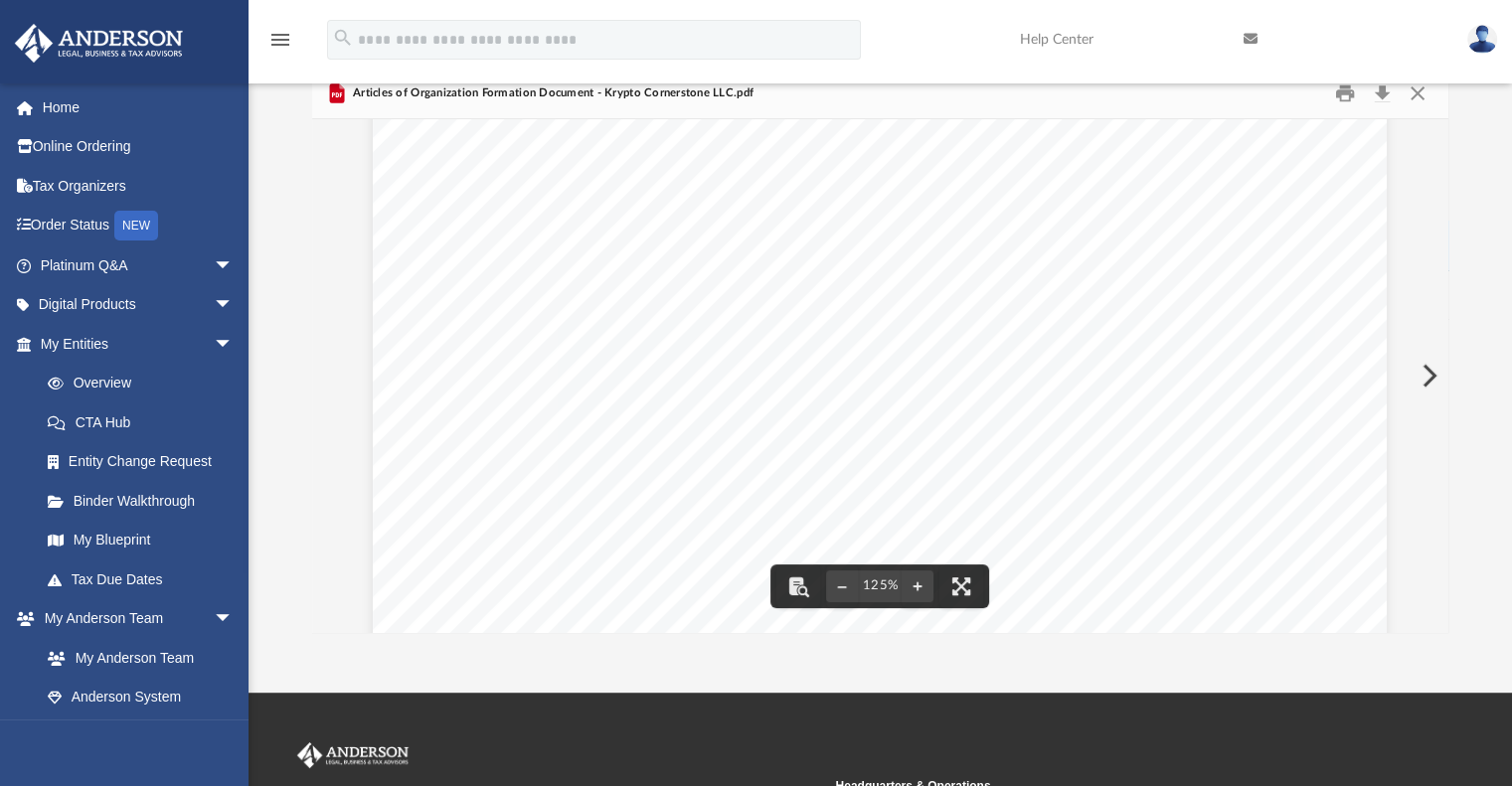 click at bounding box center (1428, 376) 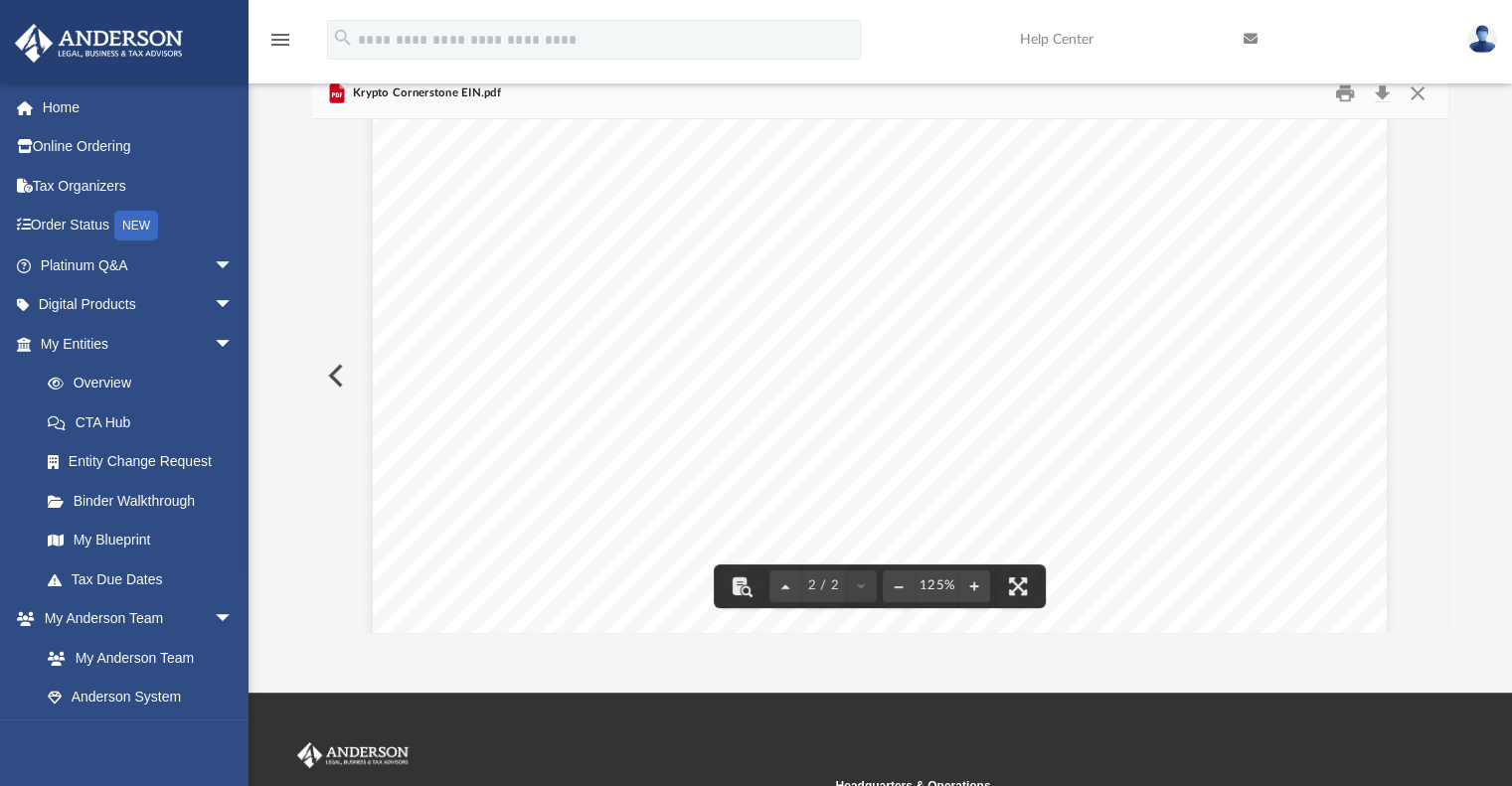 scroll, scrollTop: 1827, scrollLeft: 0, axis: vertical 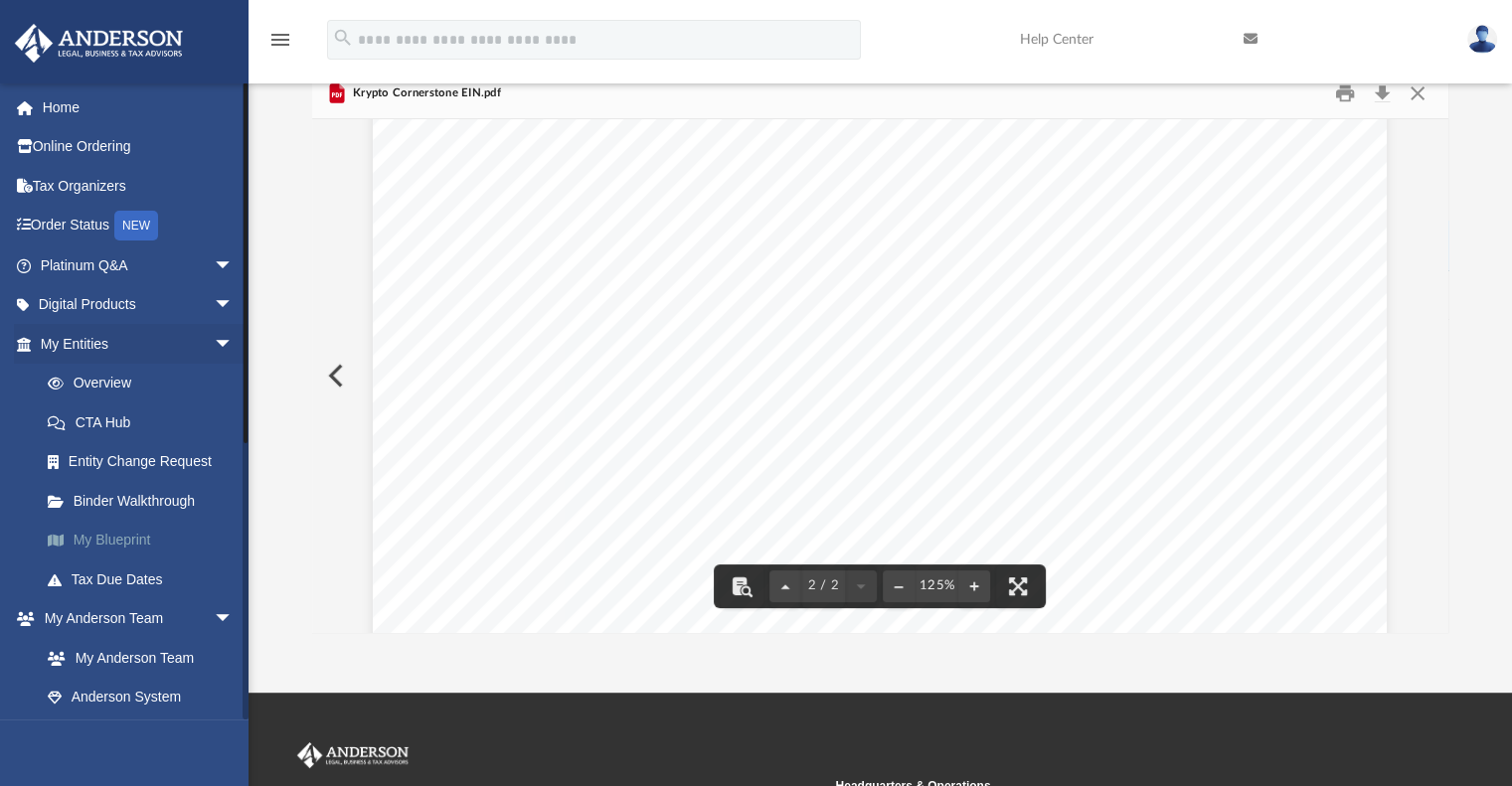 click on "My Blueprint" at bounding box center [145, 541] 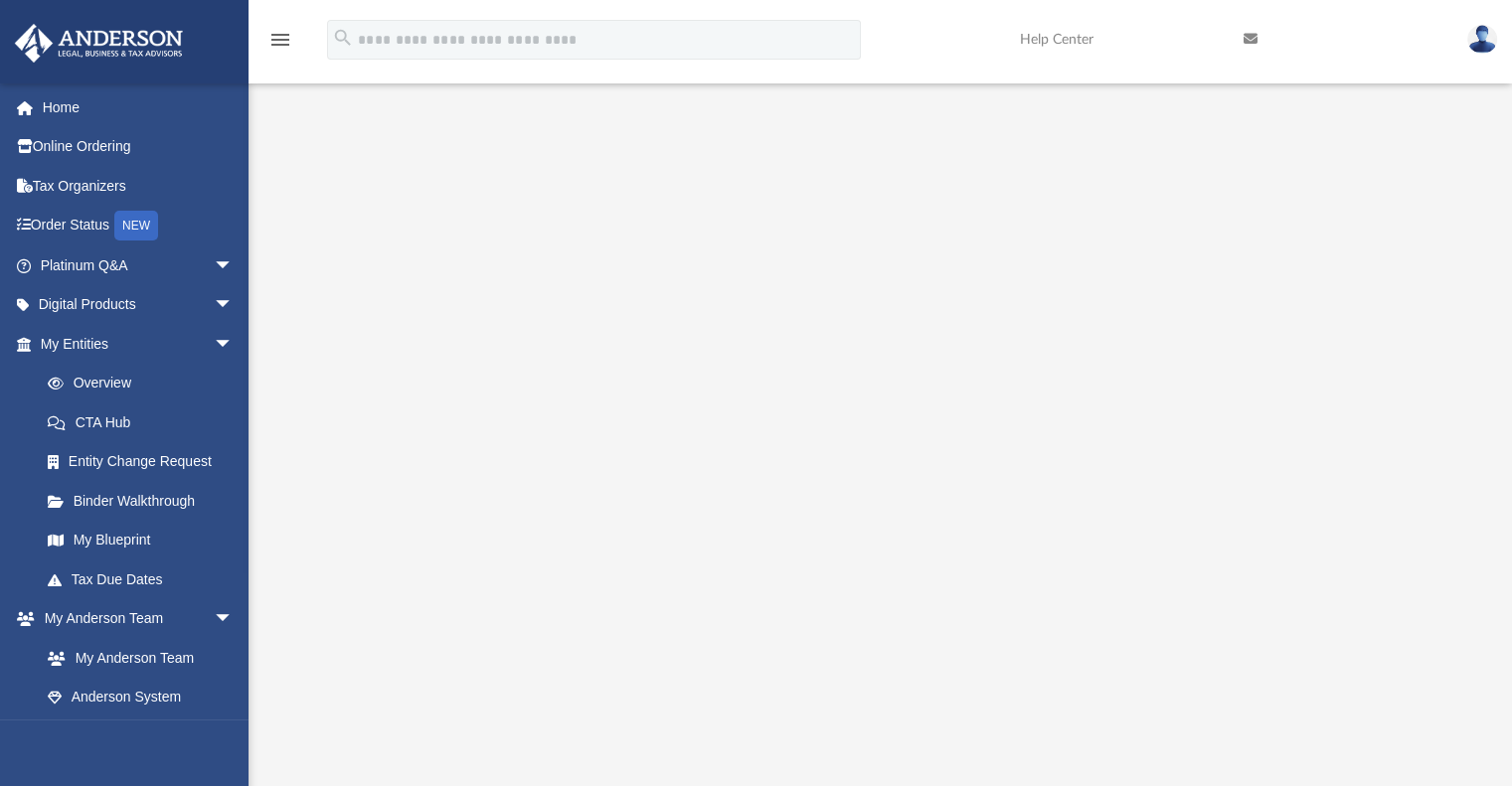 scroll, scrollTop: 0, scrollLeft: 0, axis: both 